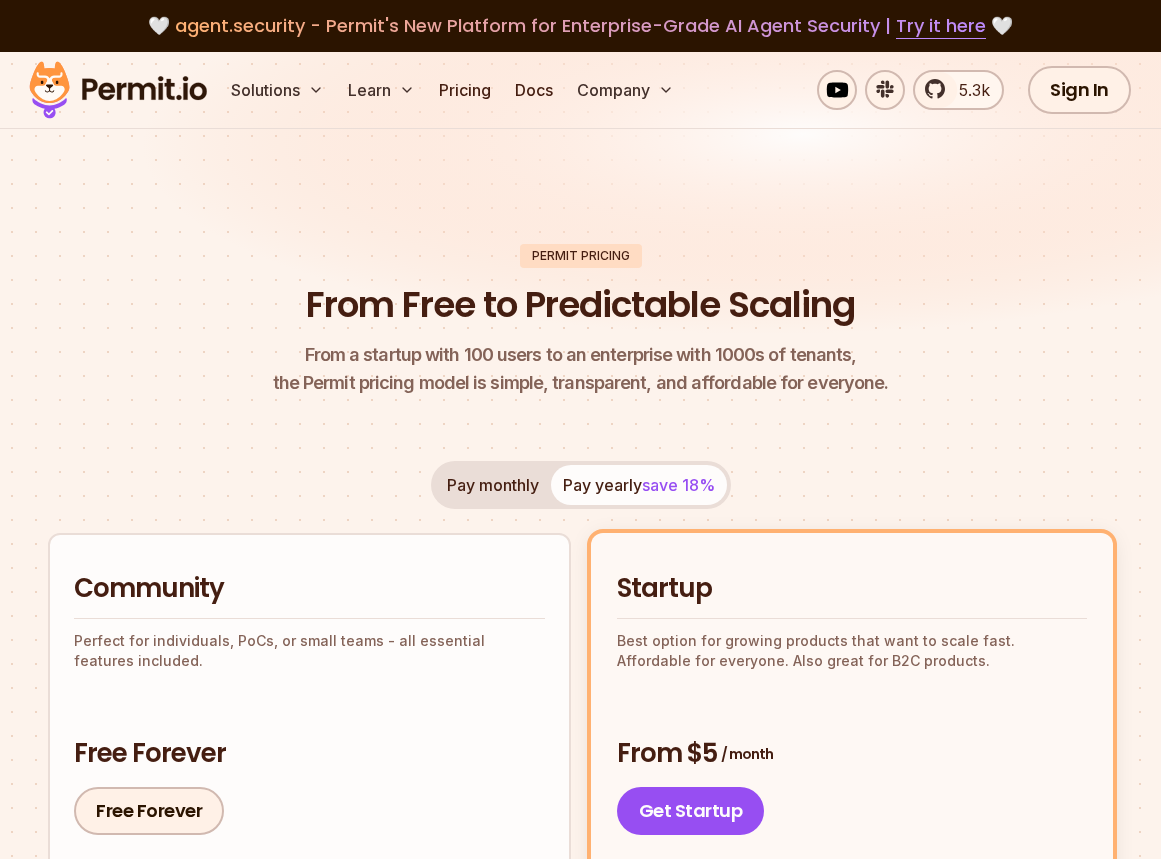 scroll, scrollTop: 0, scrollLeft: 0, axis: both 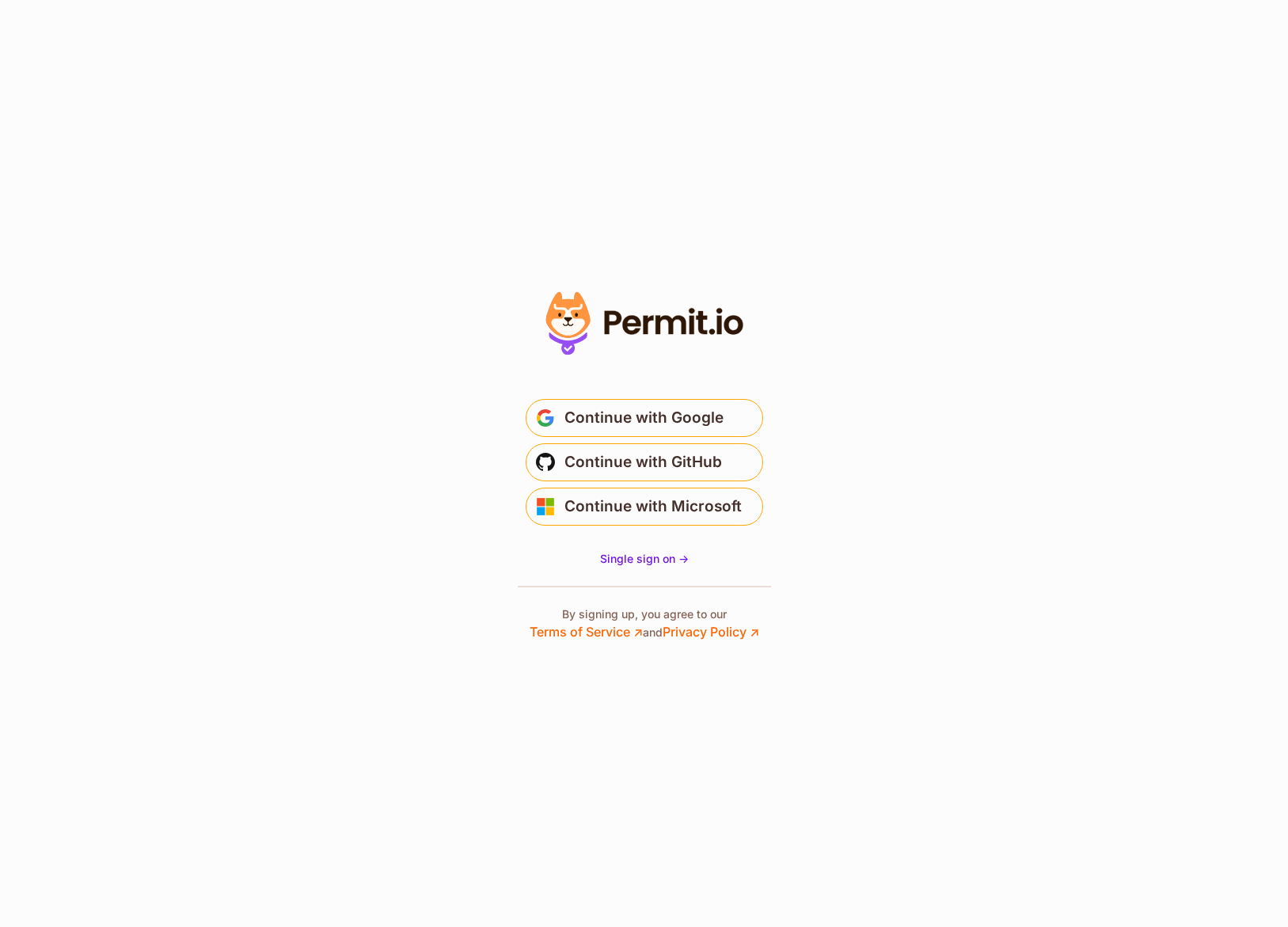 click on "Or" at bounding box center (644, 463) 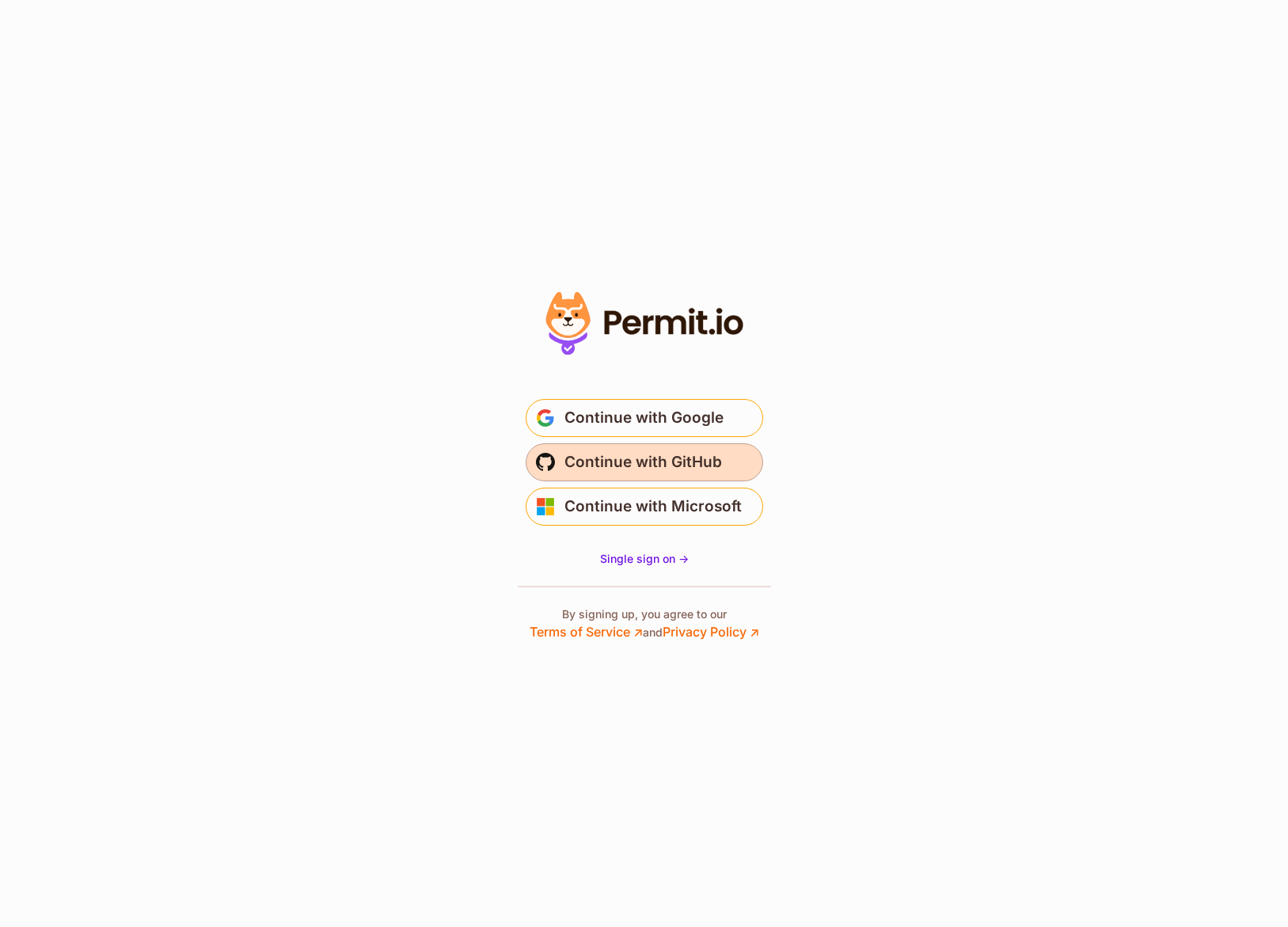 click on "Continue with GitHub" at bounding box center (644, 462) 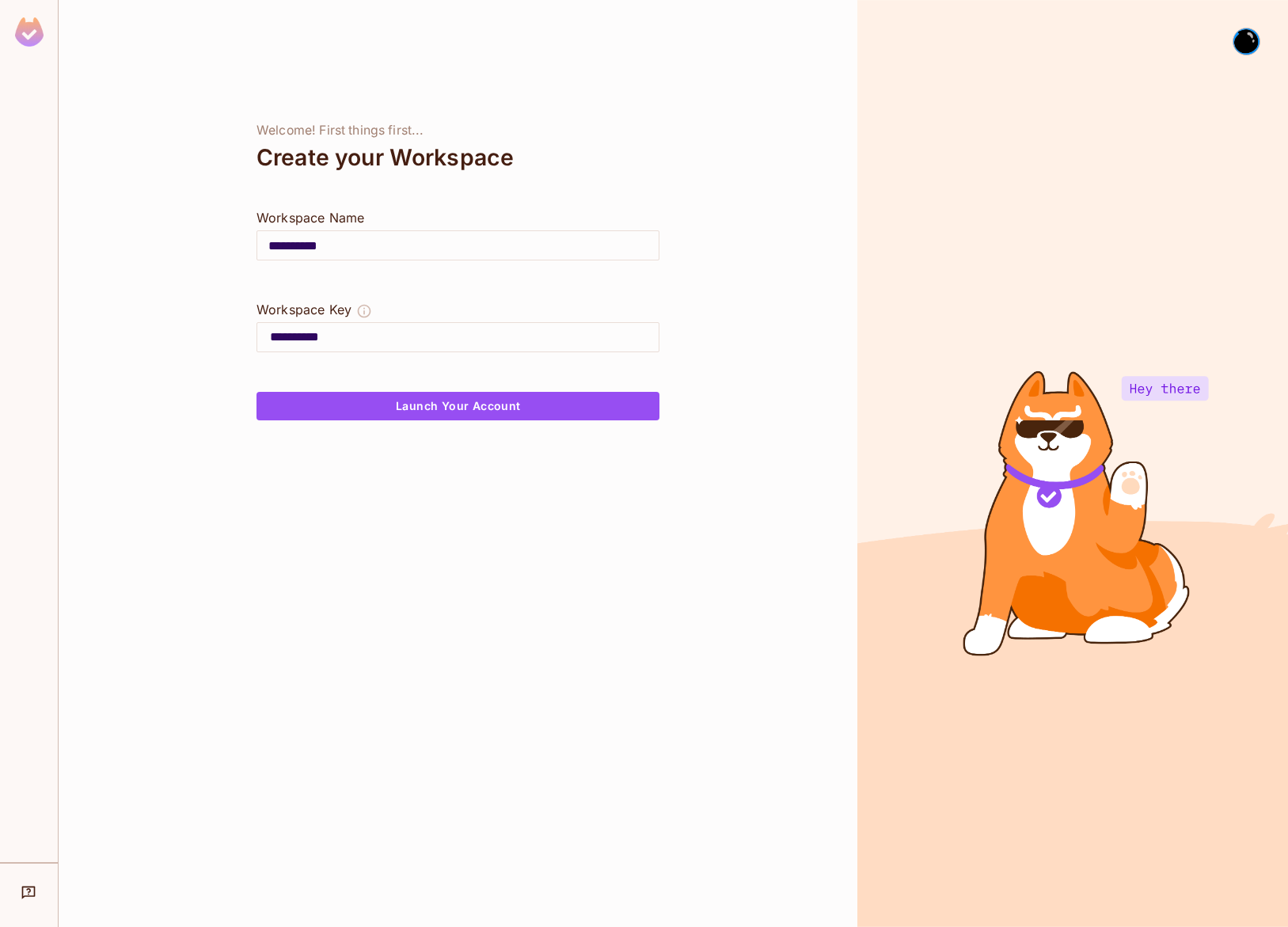 scroll, scrollTop: 0, scrollLeft: 0, axis: both 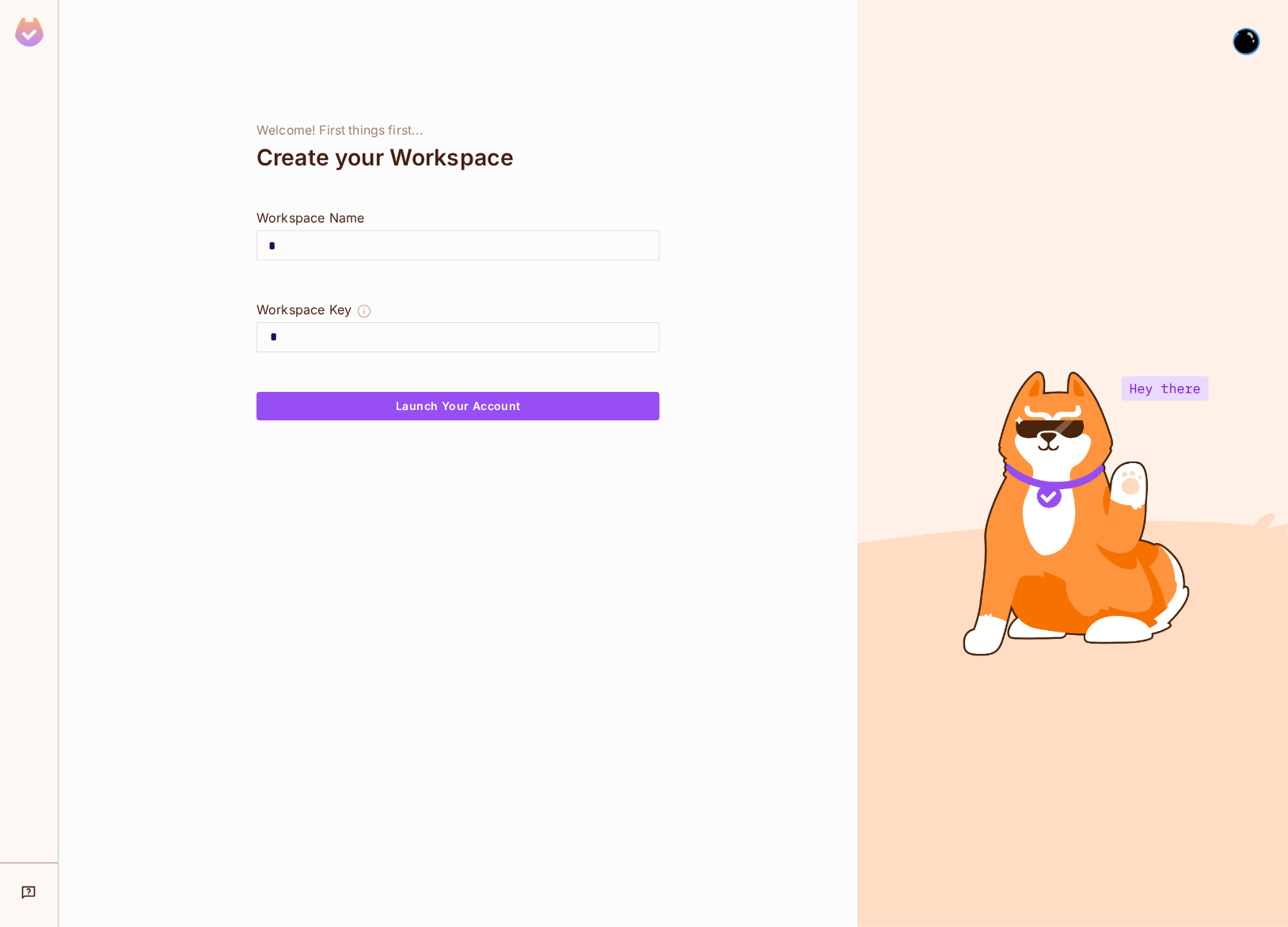 type on "**" 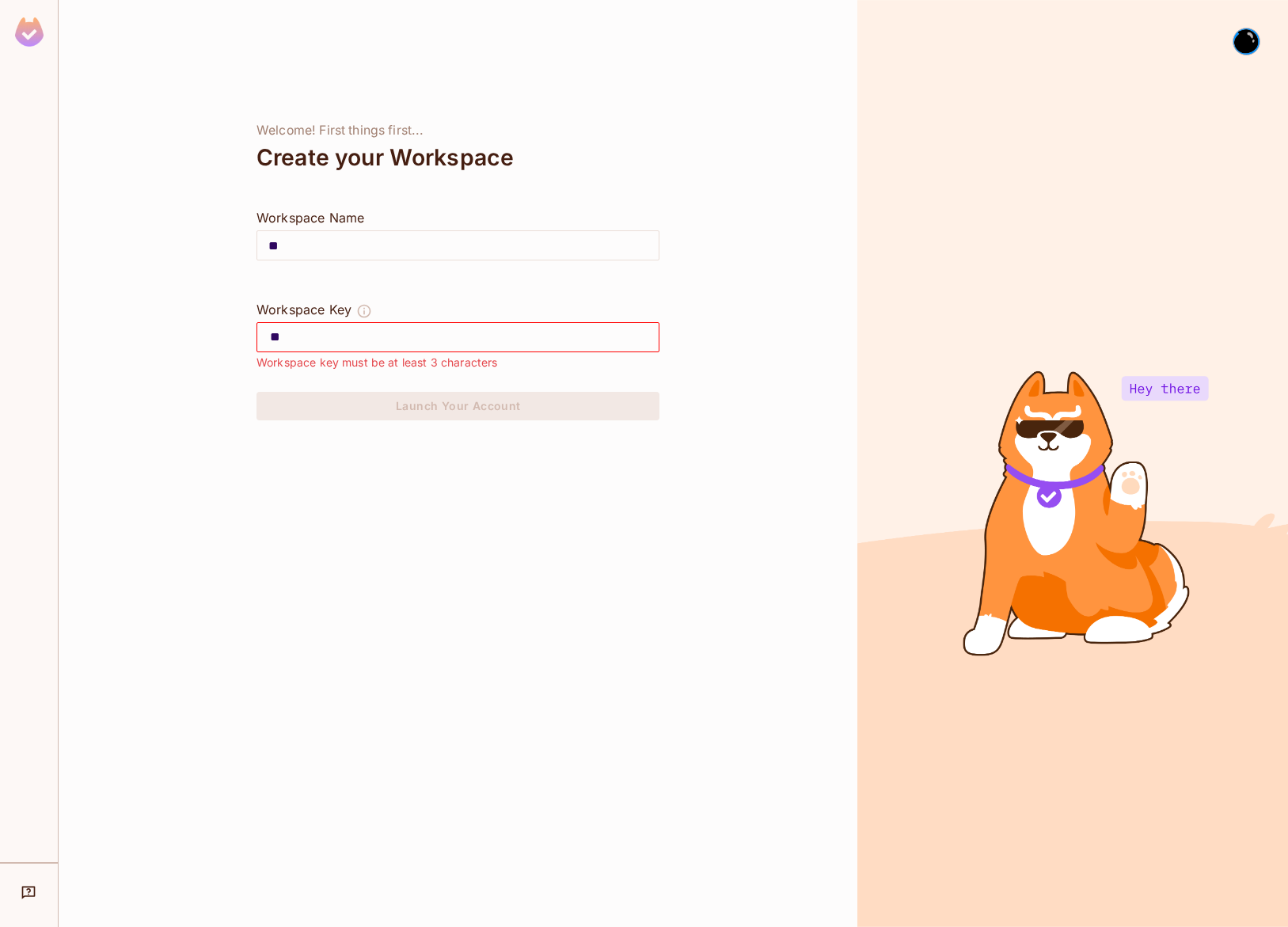 type on "***" 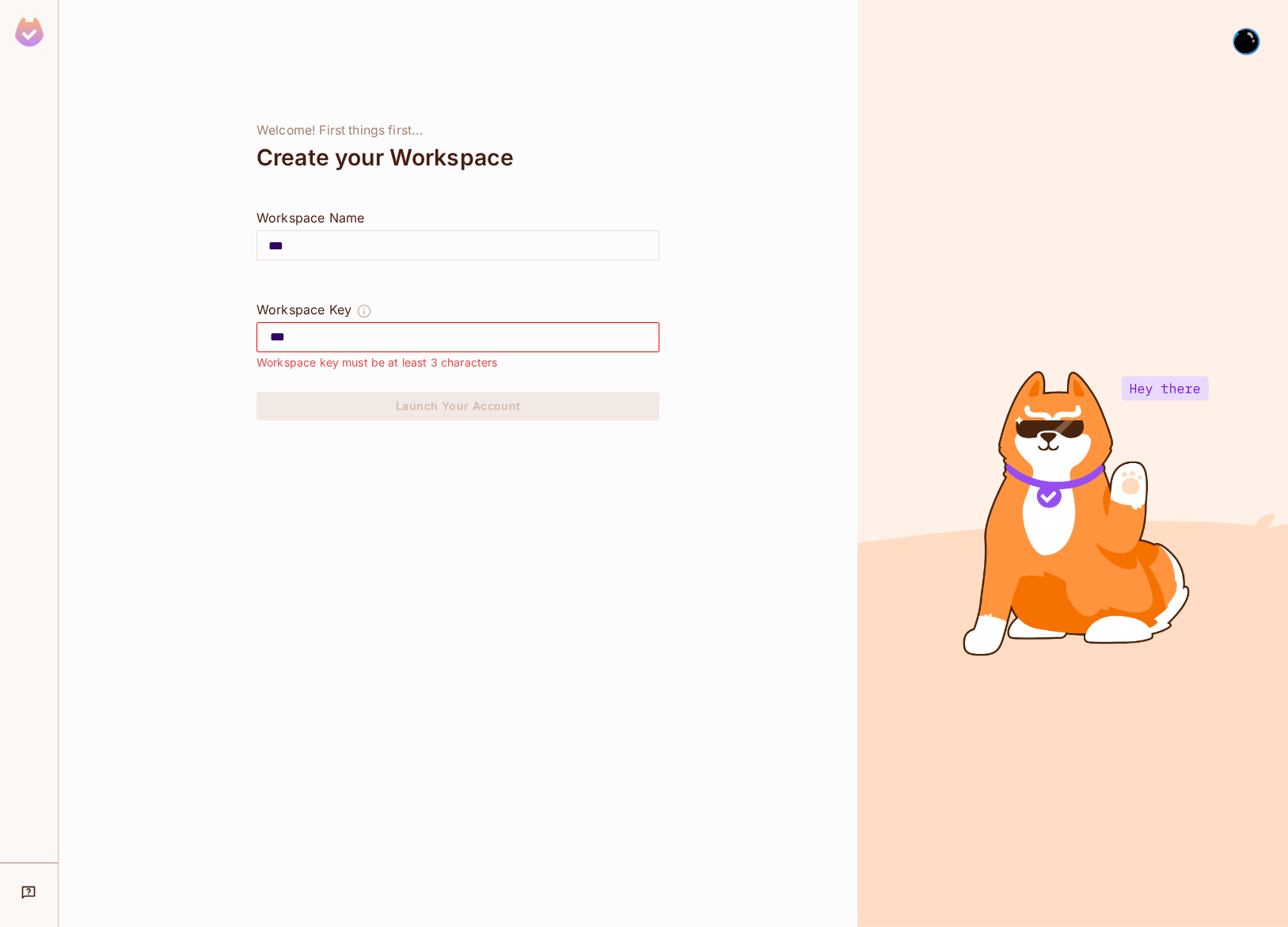 type on "****" 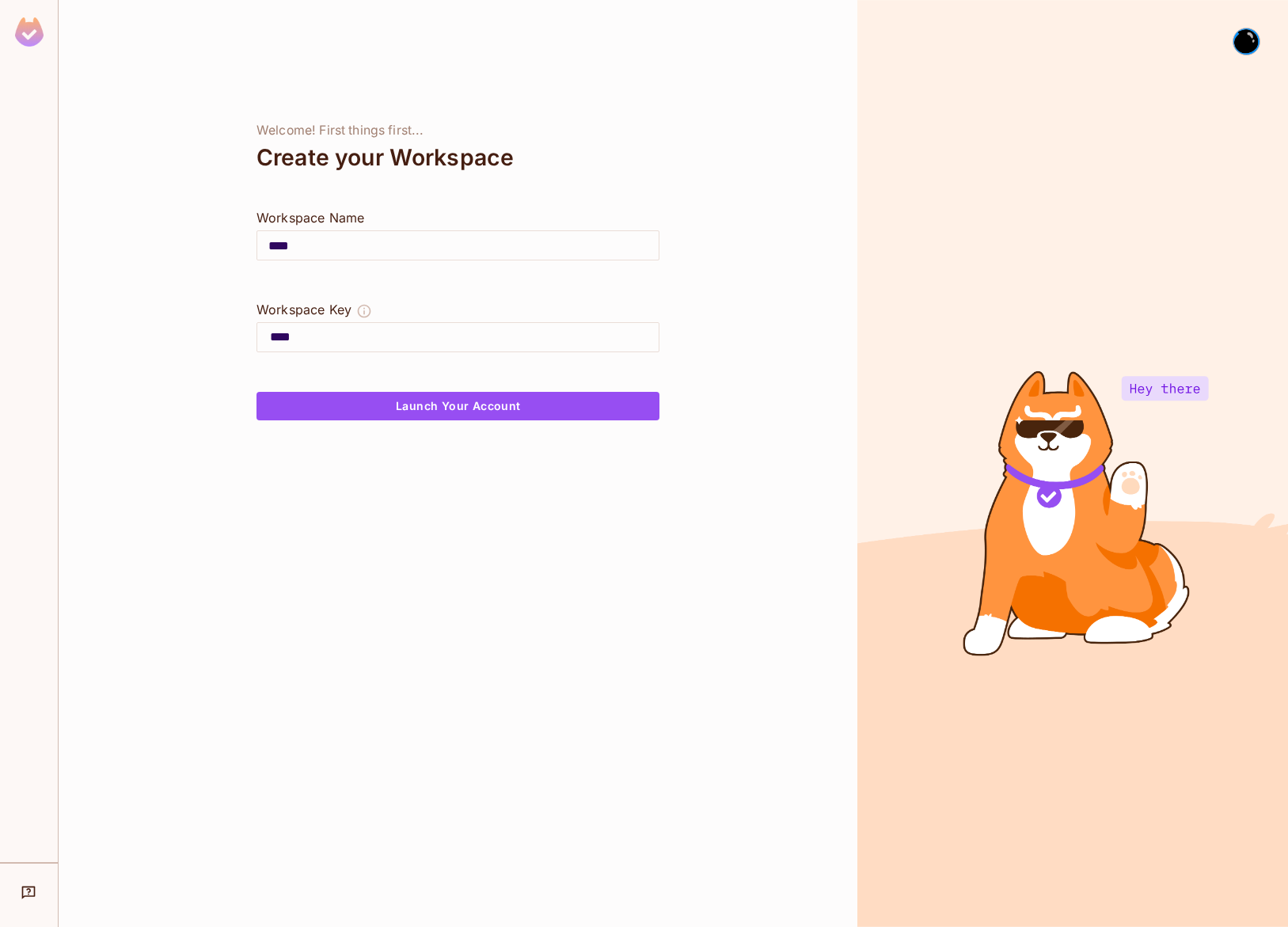 type on "*****" 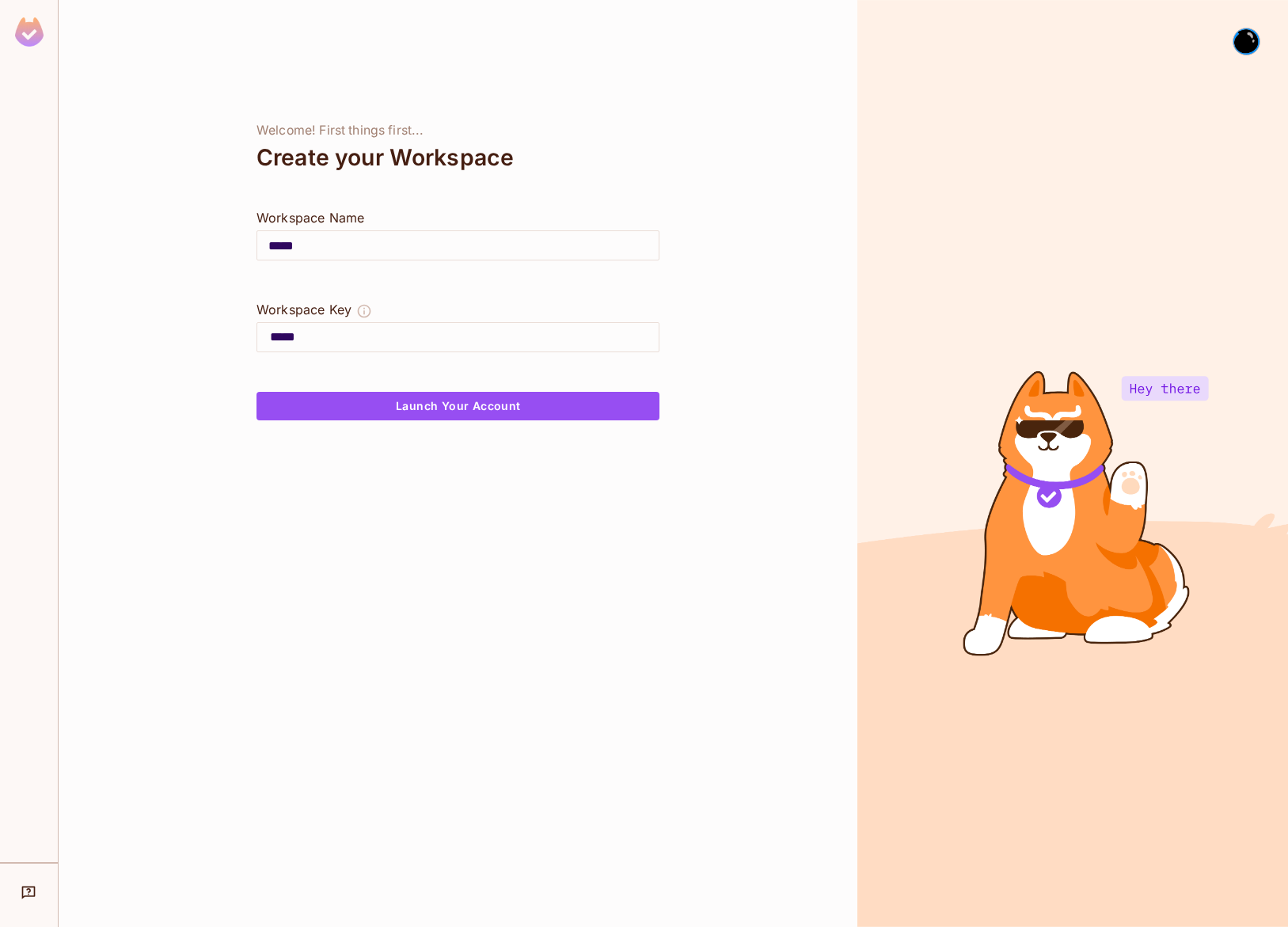 type on "******" 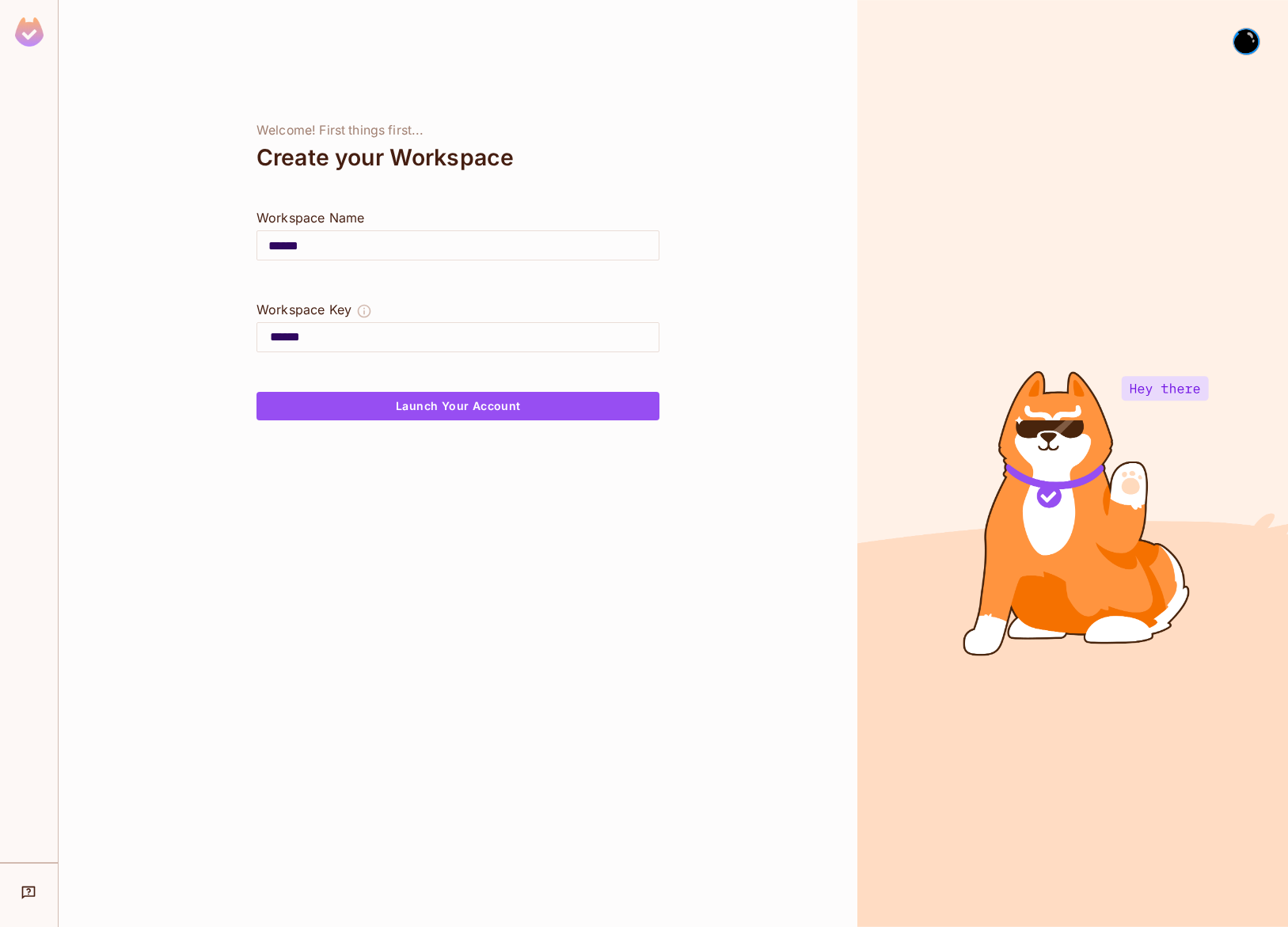 type on "*******" 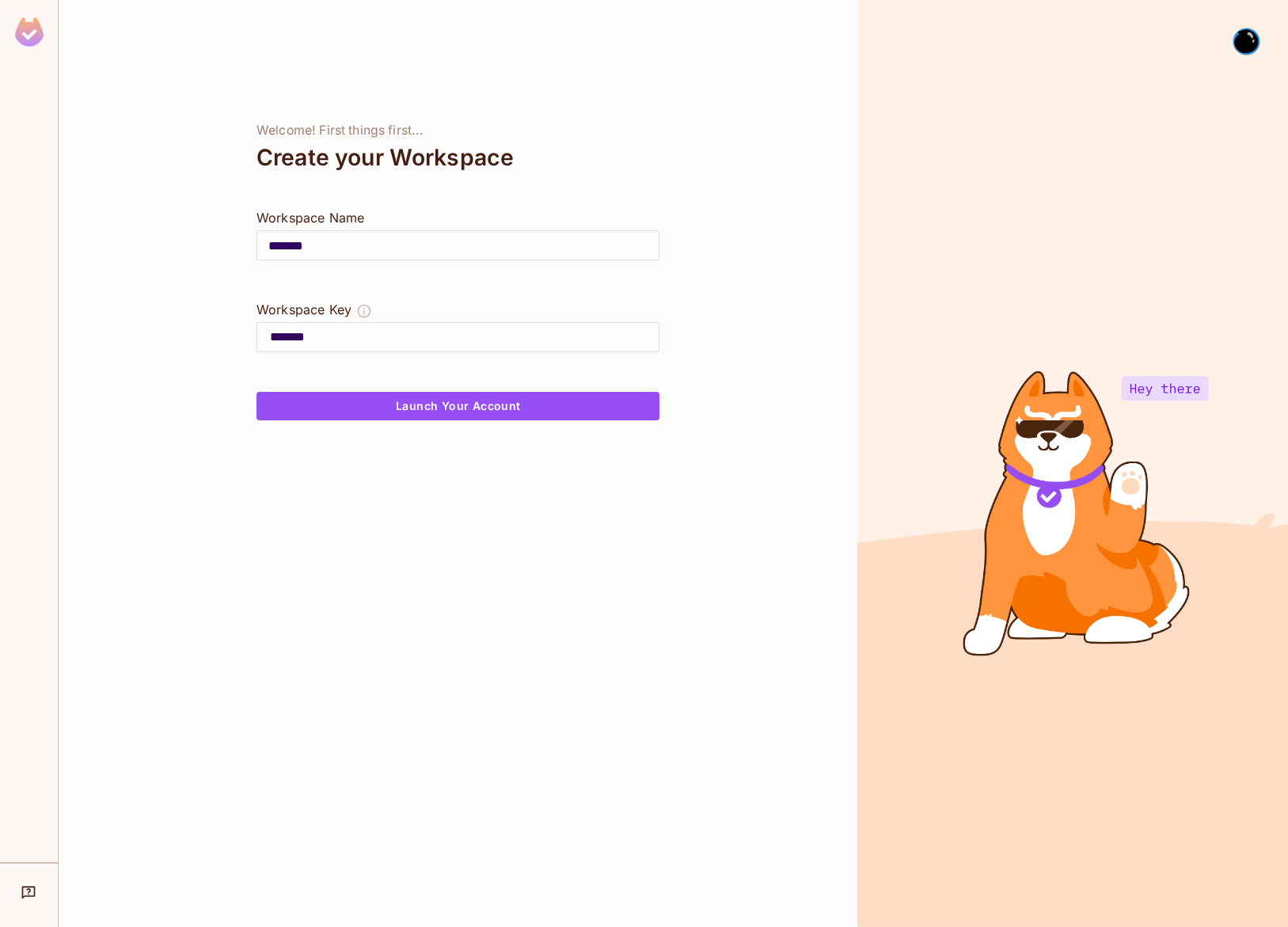type on "********" 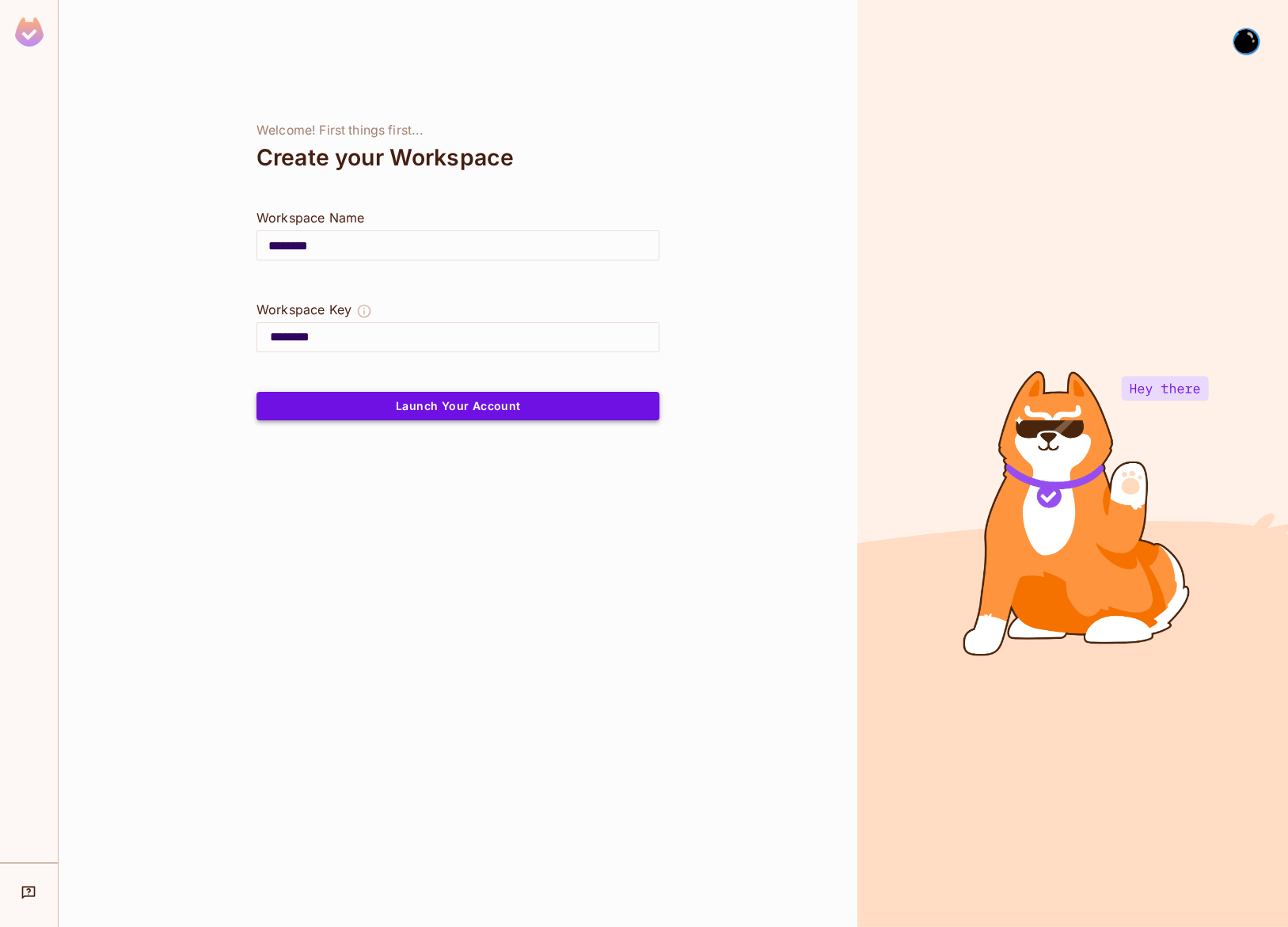 type on "********" 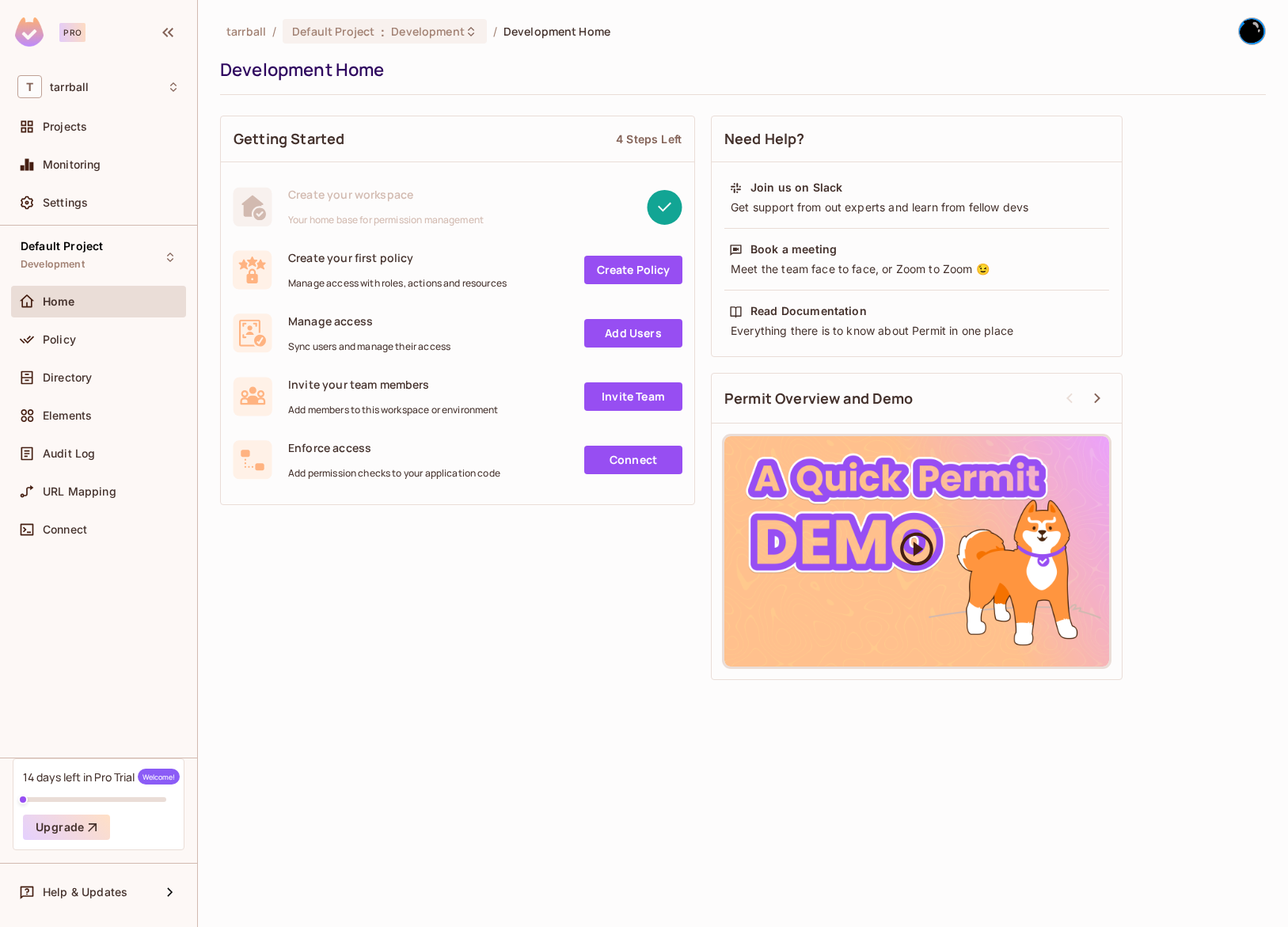 click at bounding box center [917, 551] 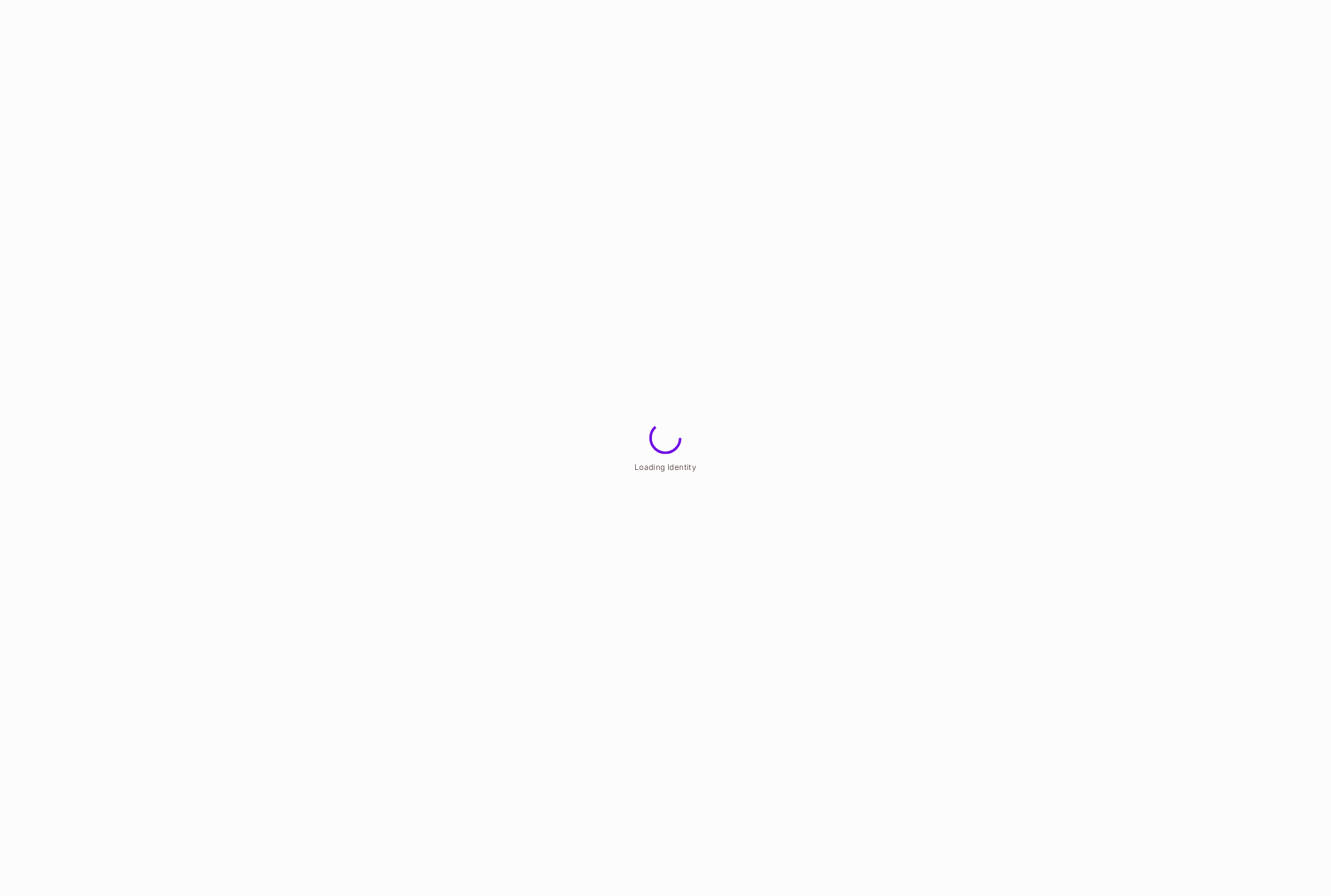 scroll, scrollTop: 0, scrollLeft: 0, axis: both 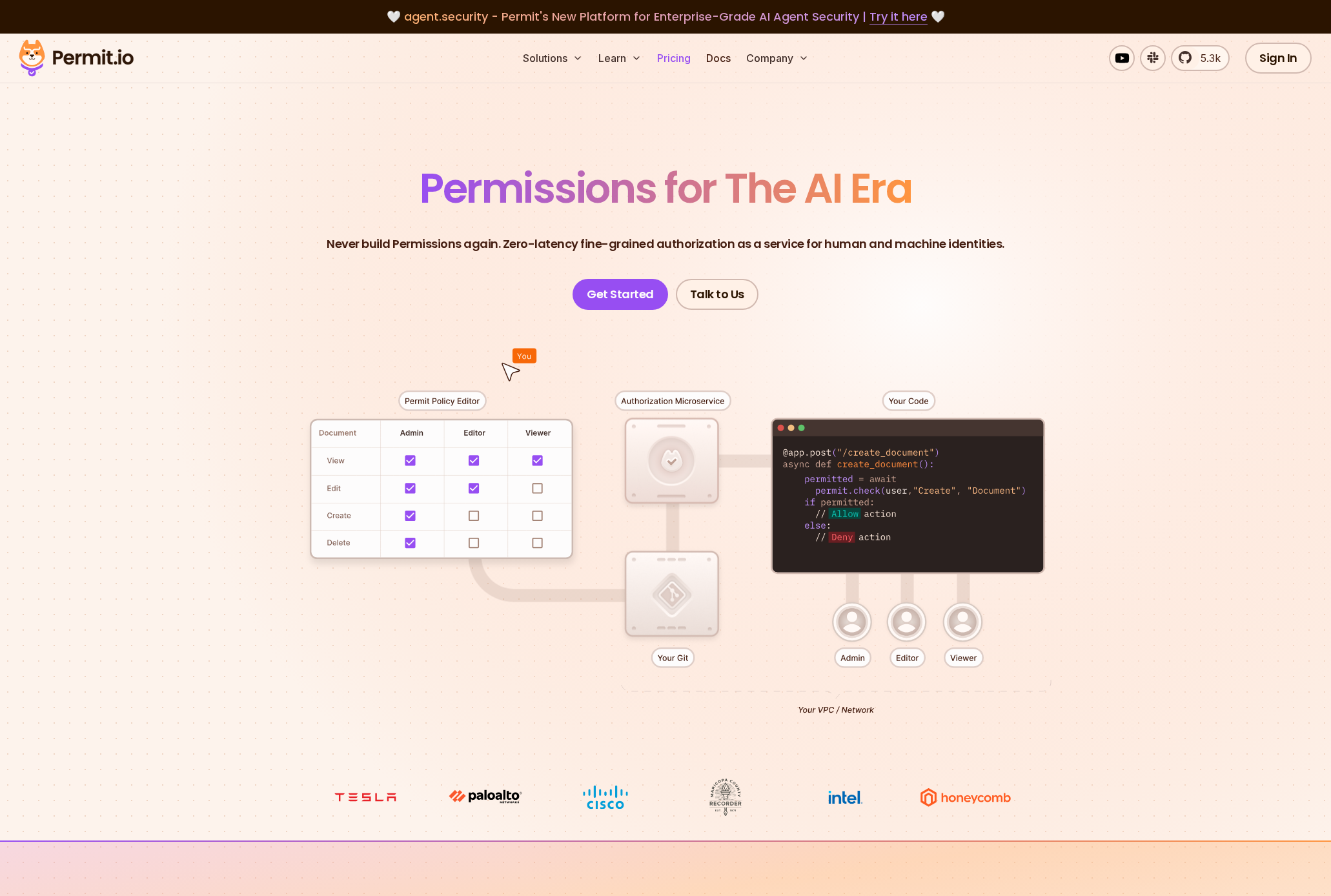 click on "Pricing" at bounding box center (674, 58) 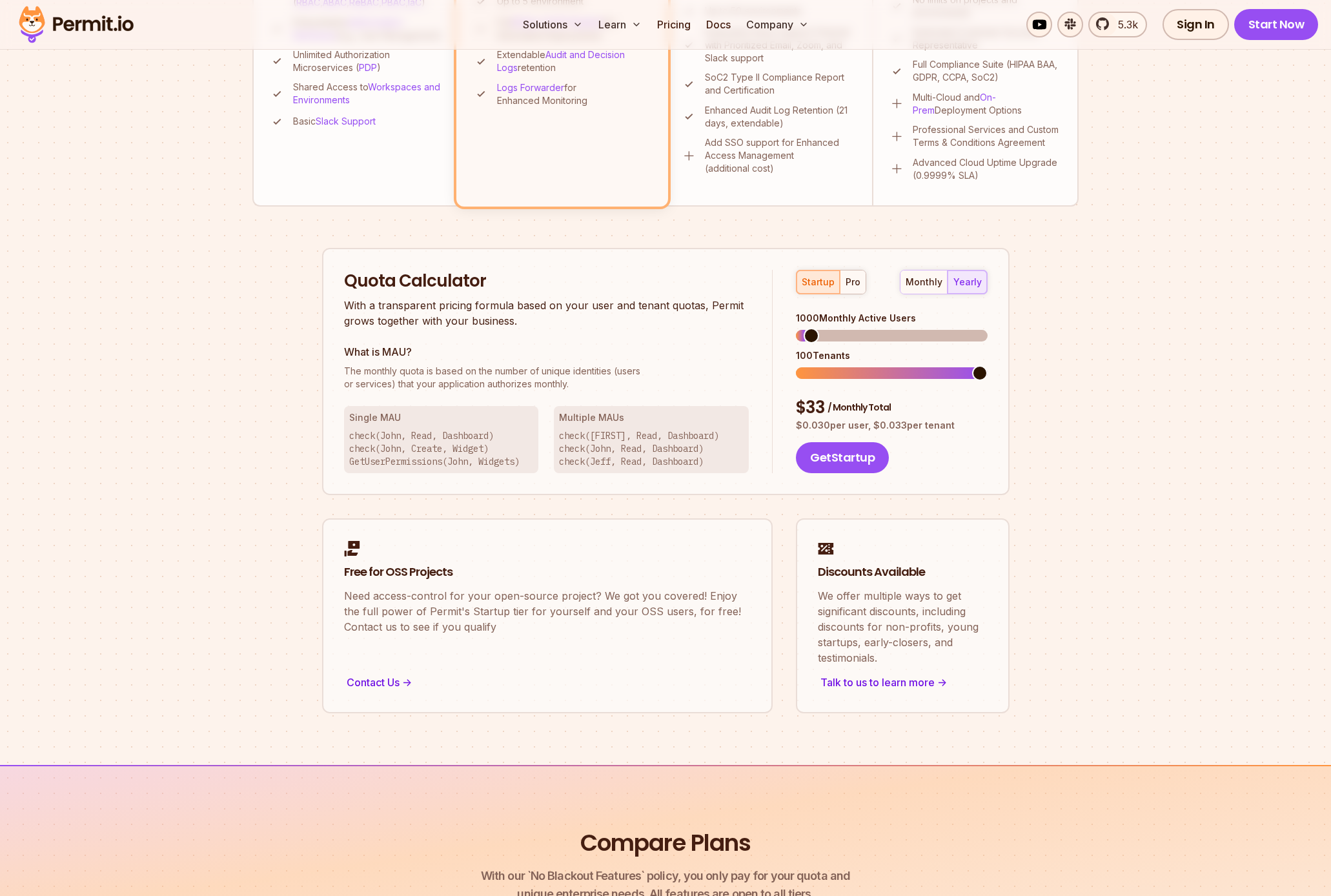 scroll, scrollTop: 629, scrollLeft: 0, axis: vertical 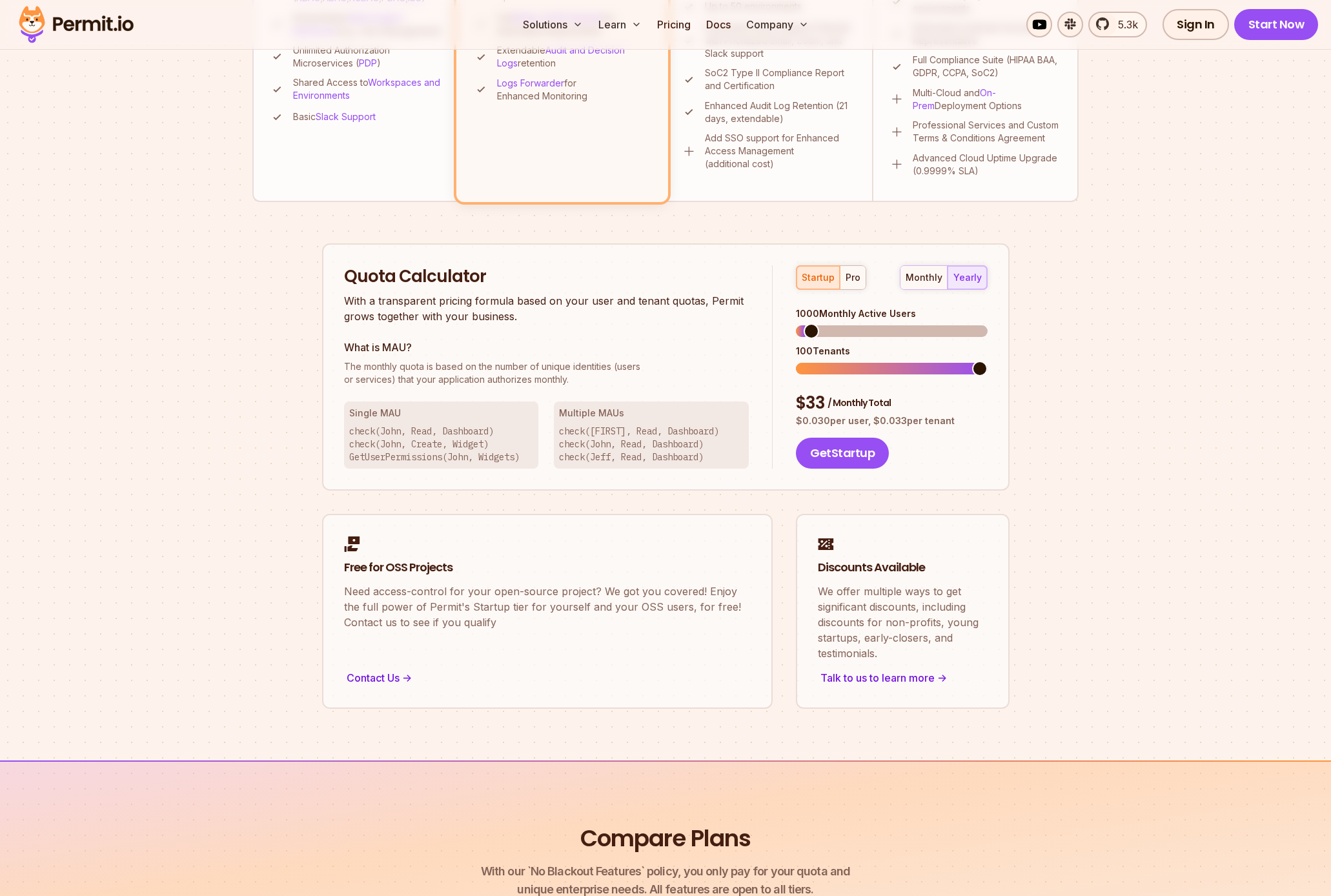 click on "startup pro monthly yearly" at bounding box center [891, 278] 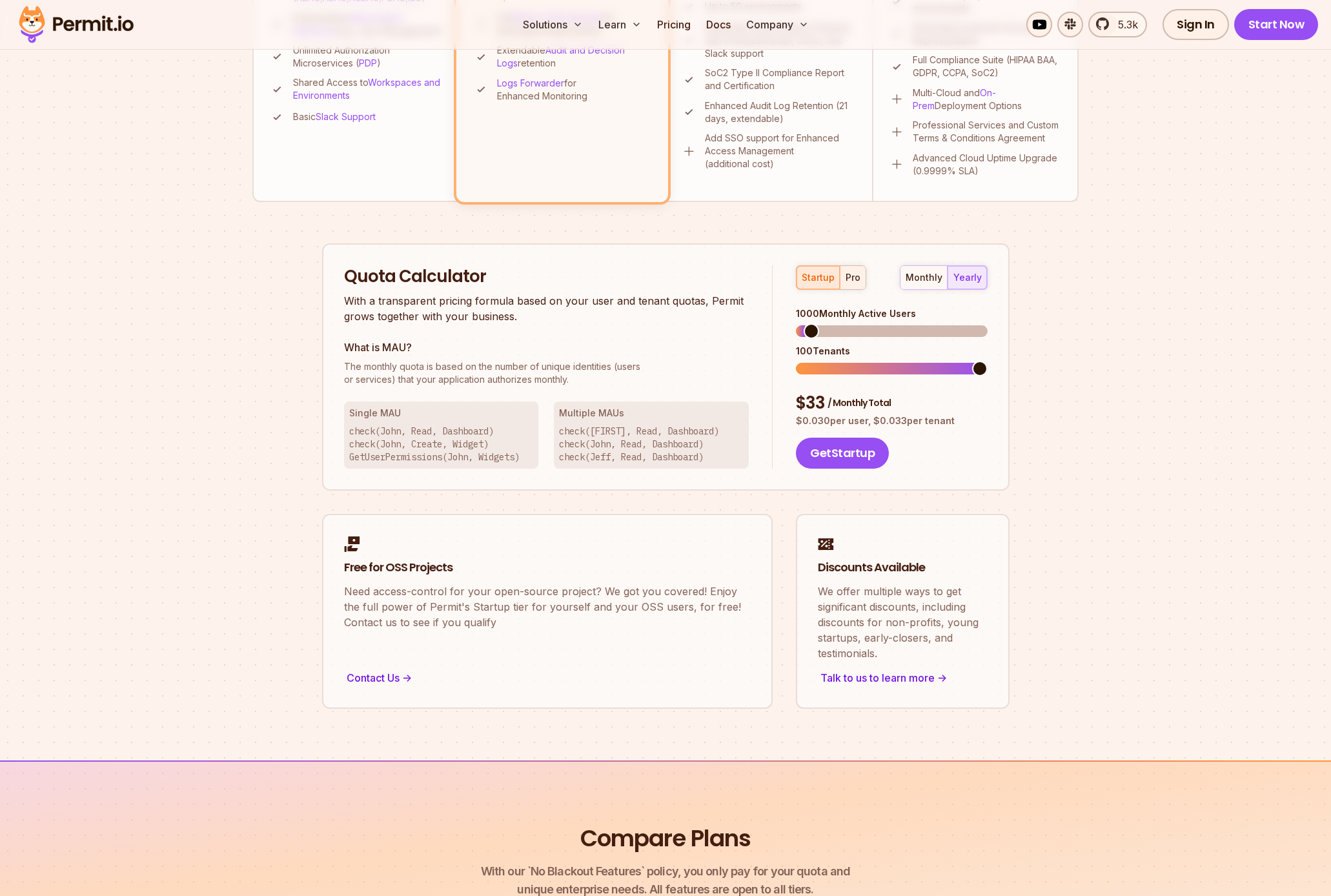 click on "pro" at bounding box center [853, 278] 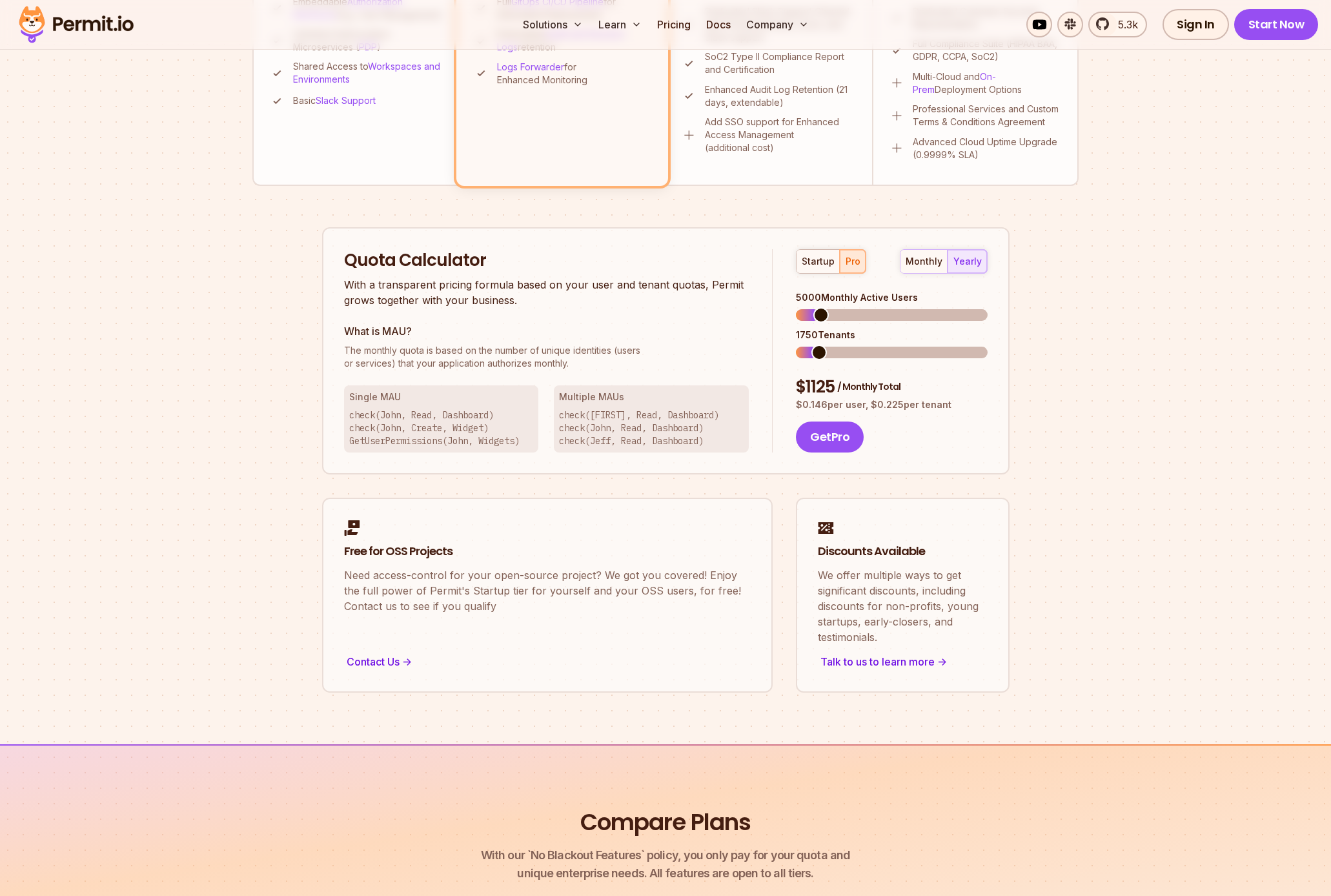 scroll, scrollTop: 651, scrollLeft: 0, axis: vertical 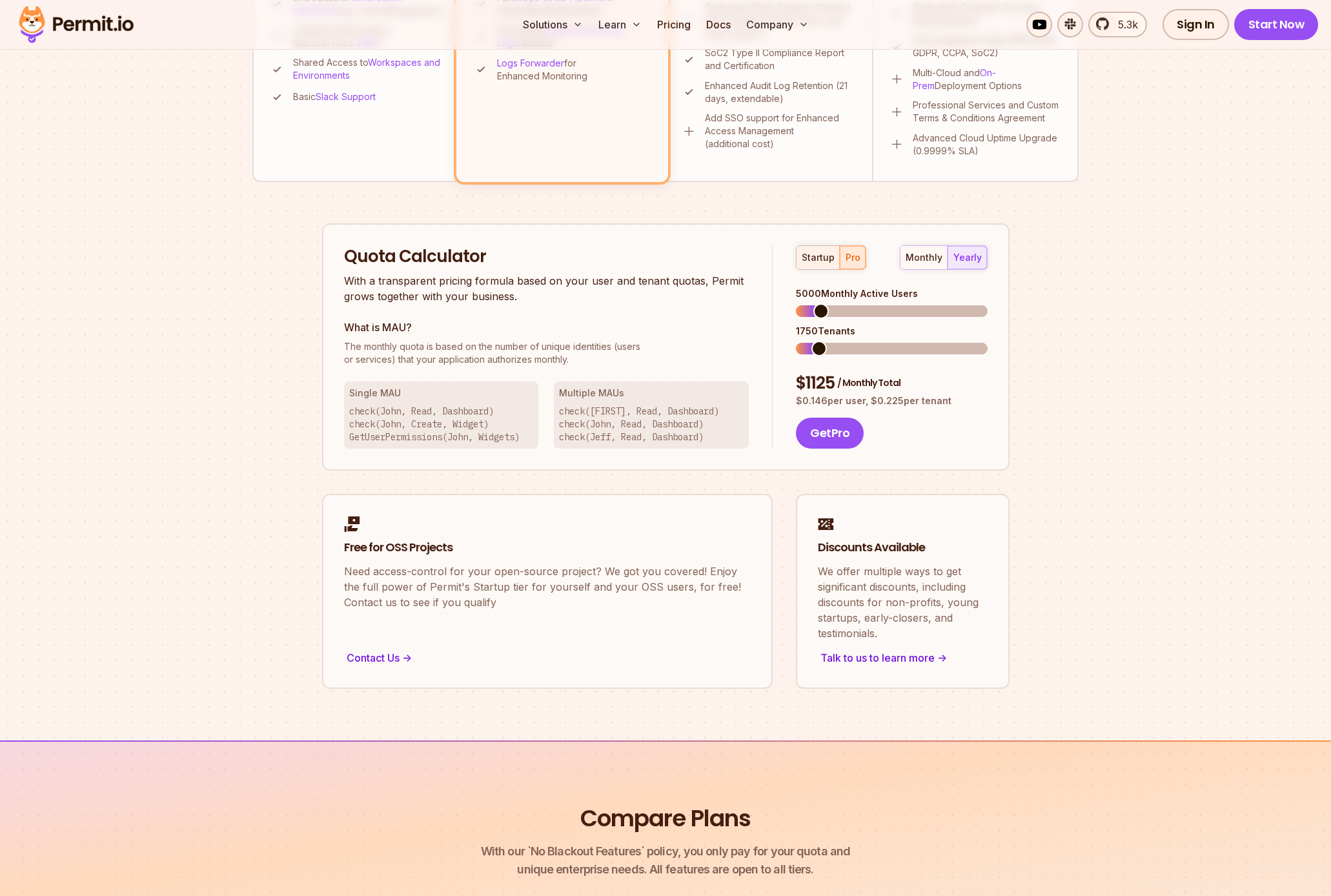 click on "startup" at bounding box center [818, 258] 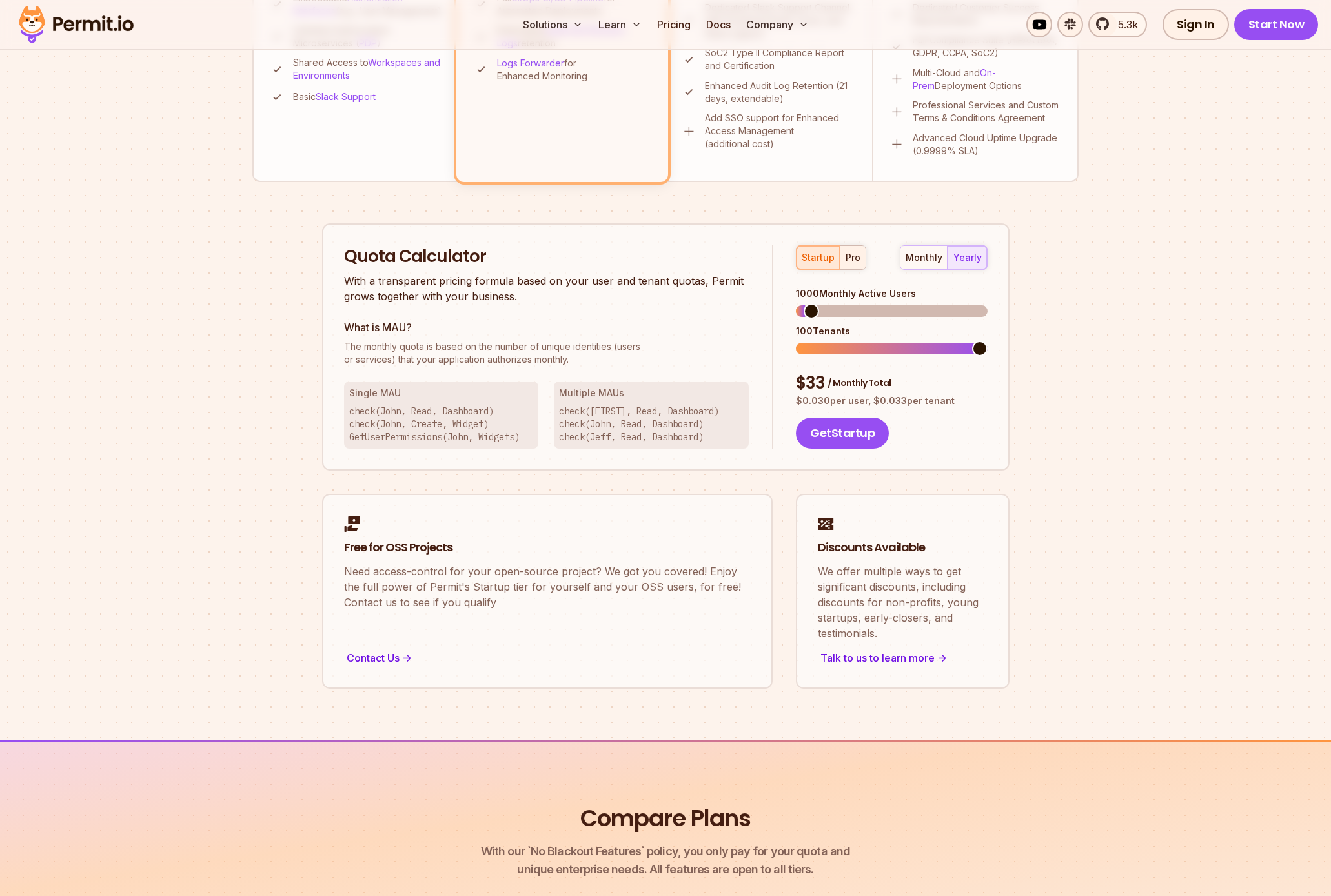 click on "pro" at bounding box center (853, 258) 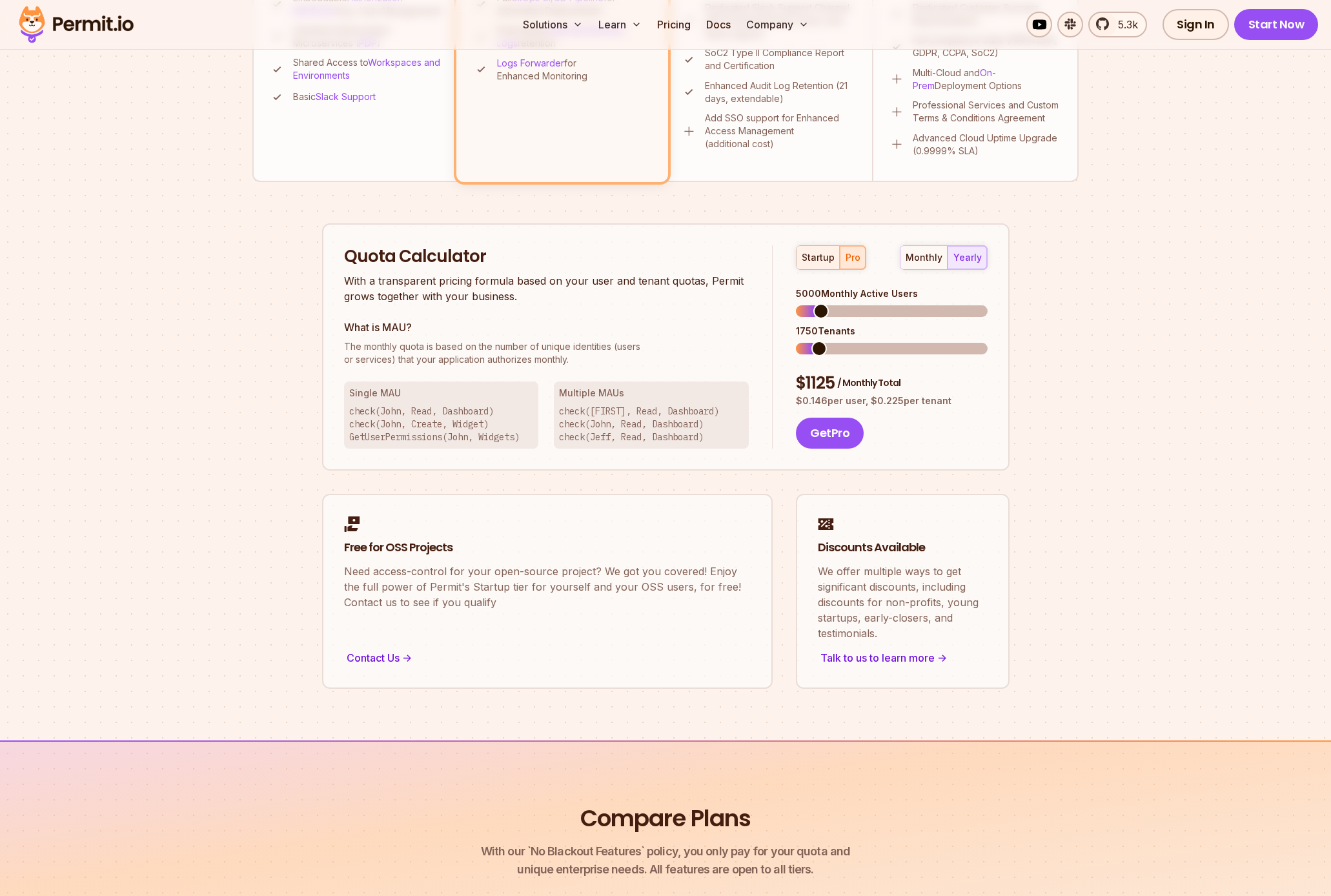 click on "startup" at bounding box center [818, 258] 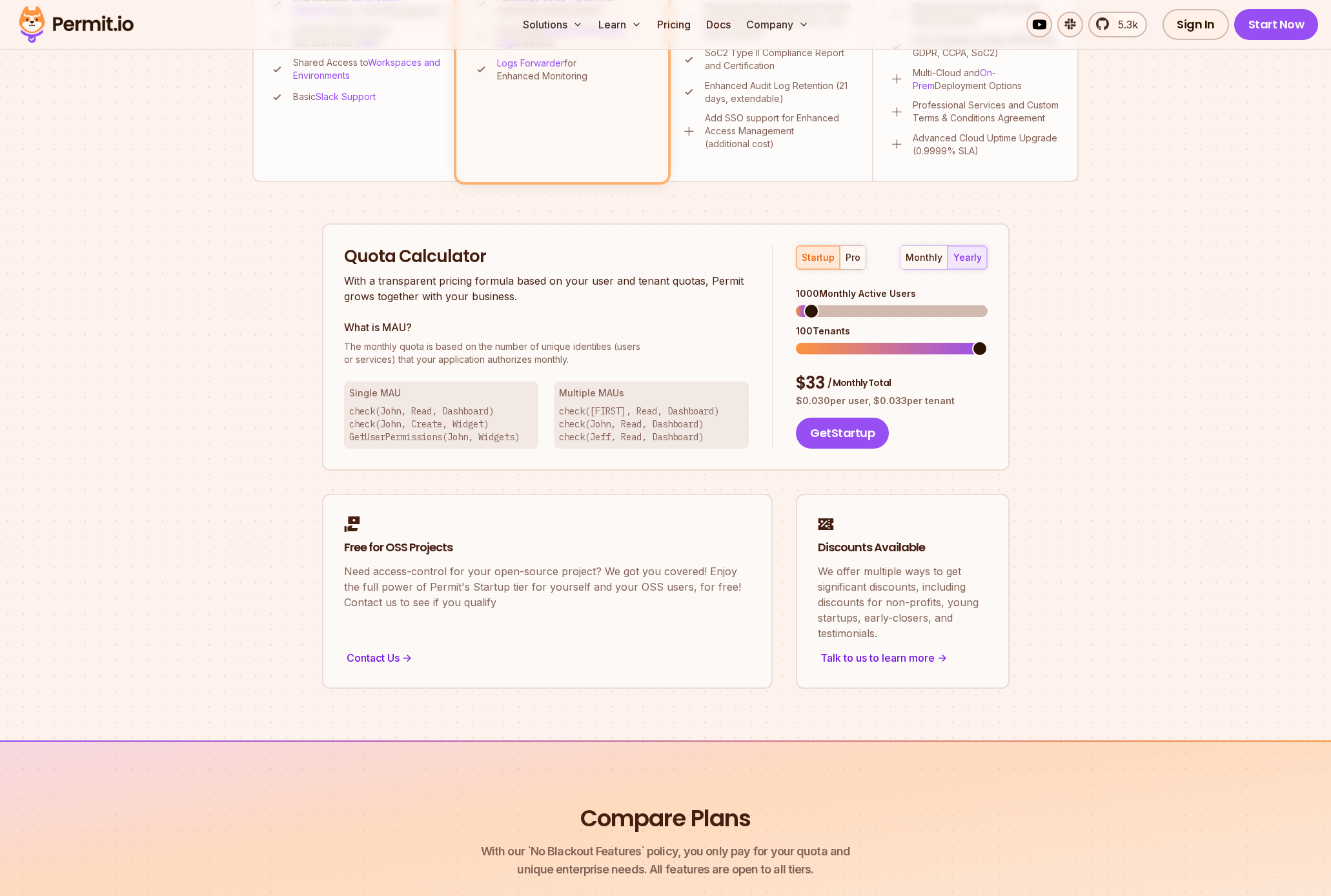 drag, startPoint x: 849, startPoint y: 339, endPoint x: 837, endPoint y: 349, distance: 15.620499 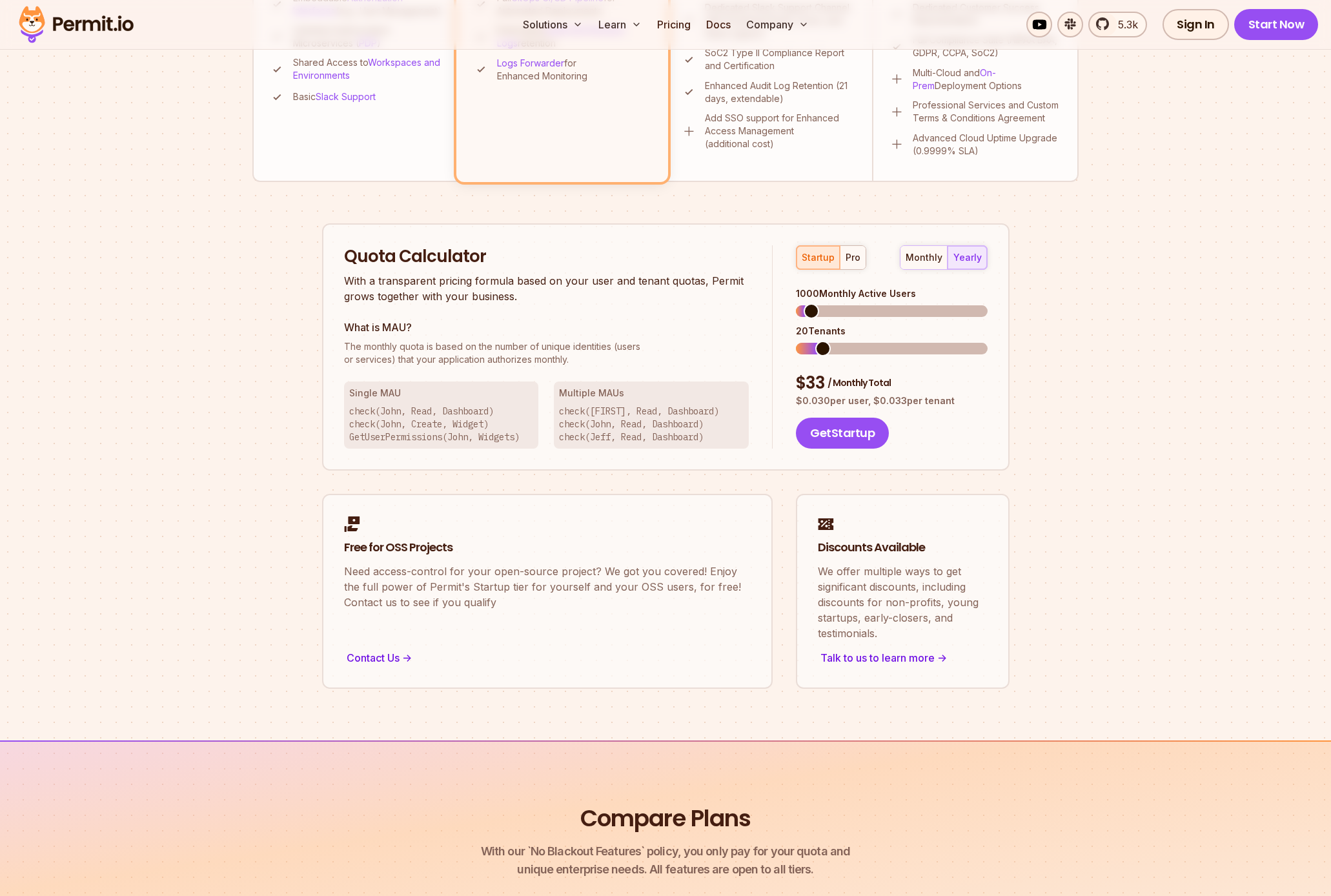 click at bounding box center (823, 349) 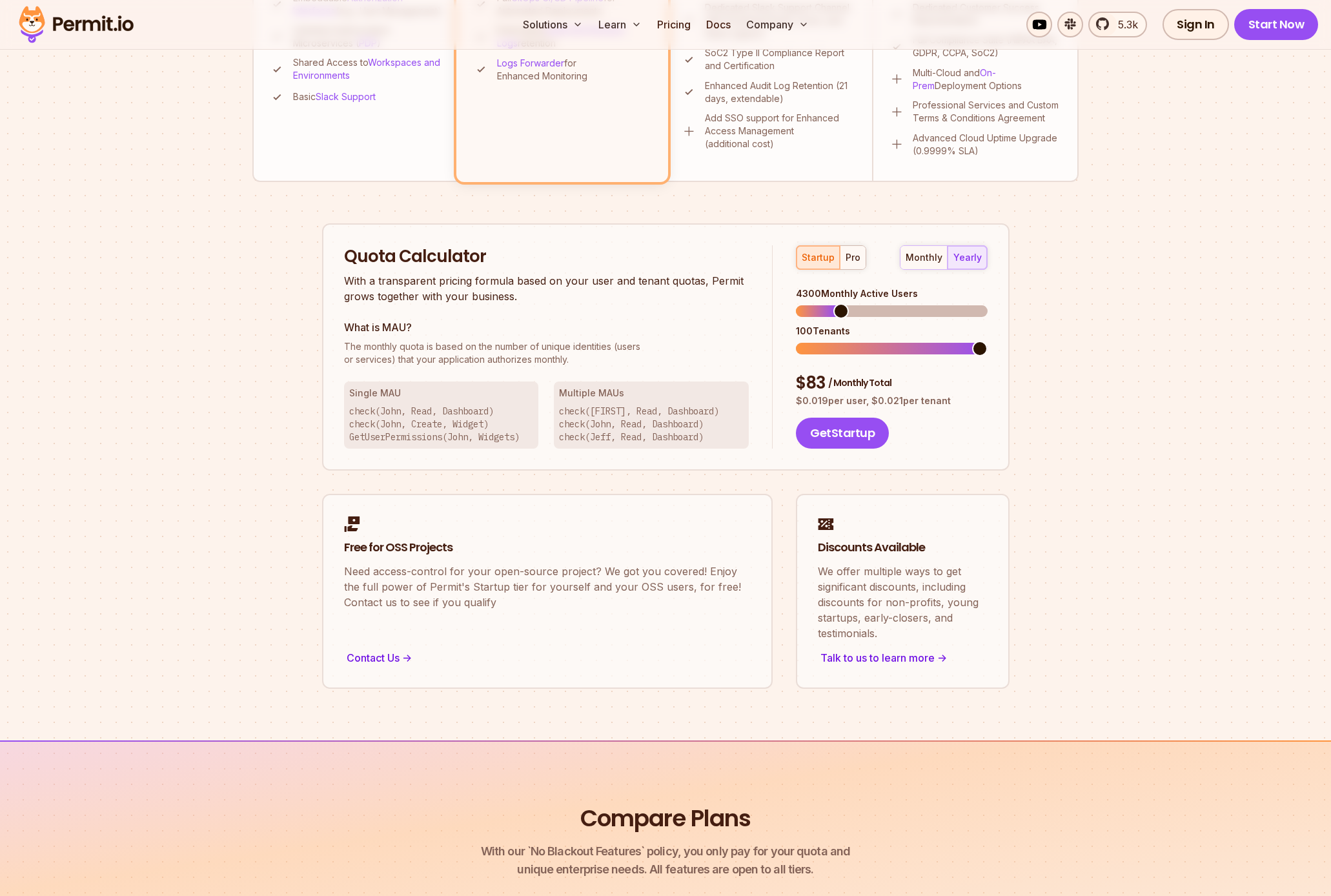 click at bounding box center (891, 311) 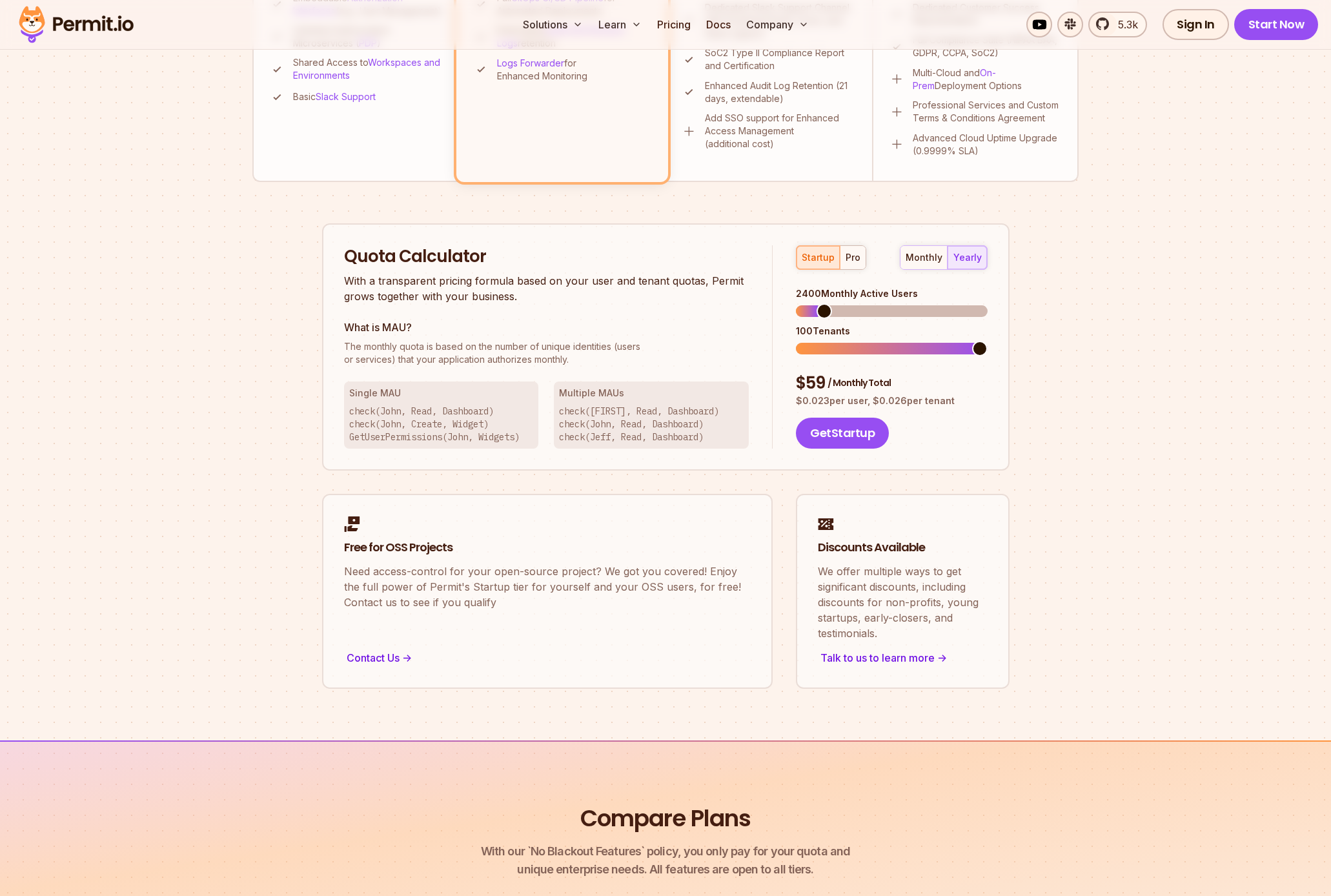 click at bounding box center (891, 311) 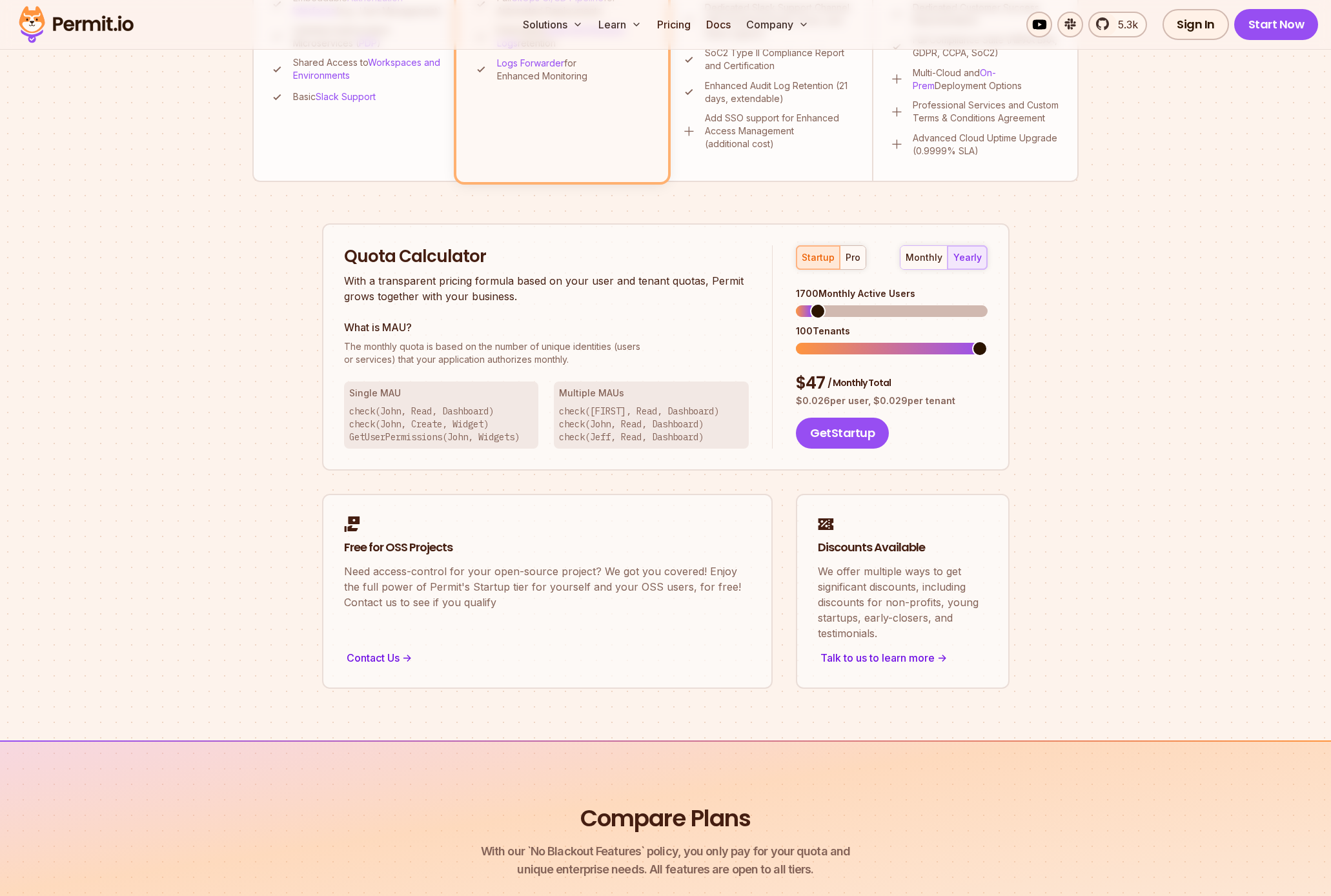 click at bounding box center [891, 311] 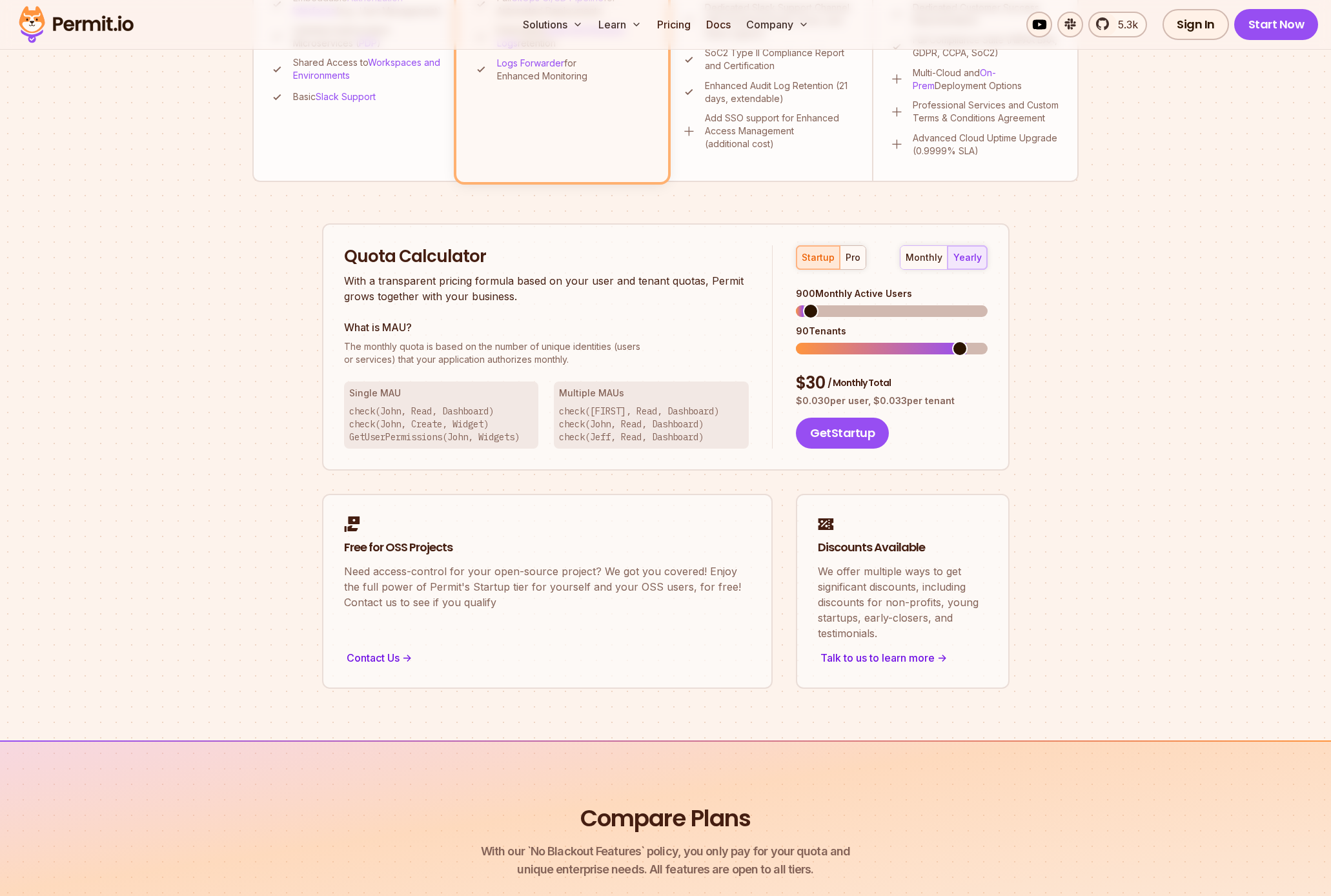 click at bounding box center [891, 311] 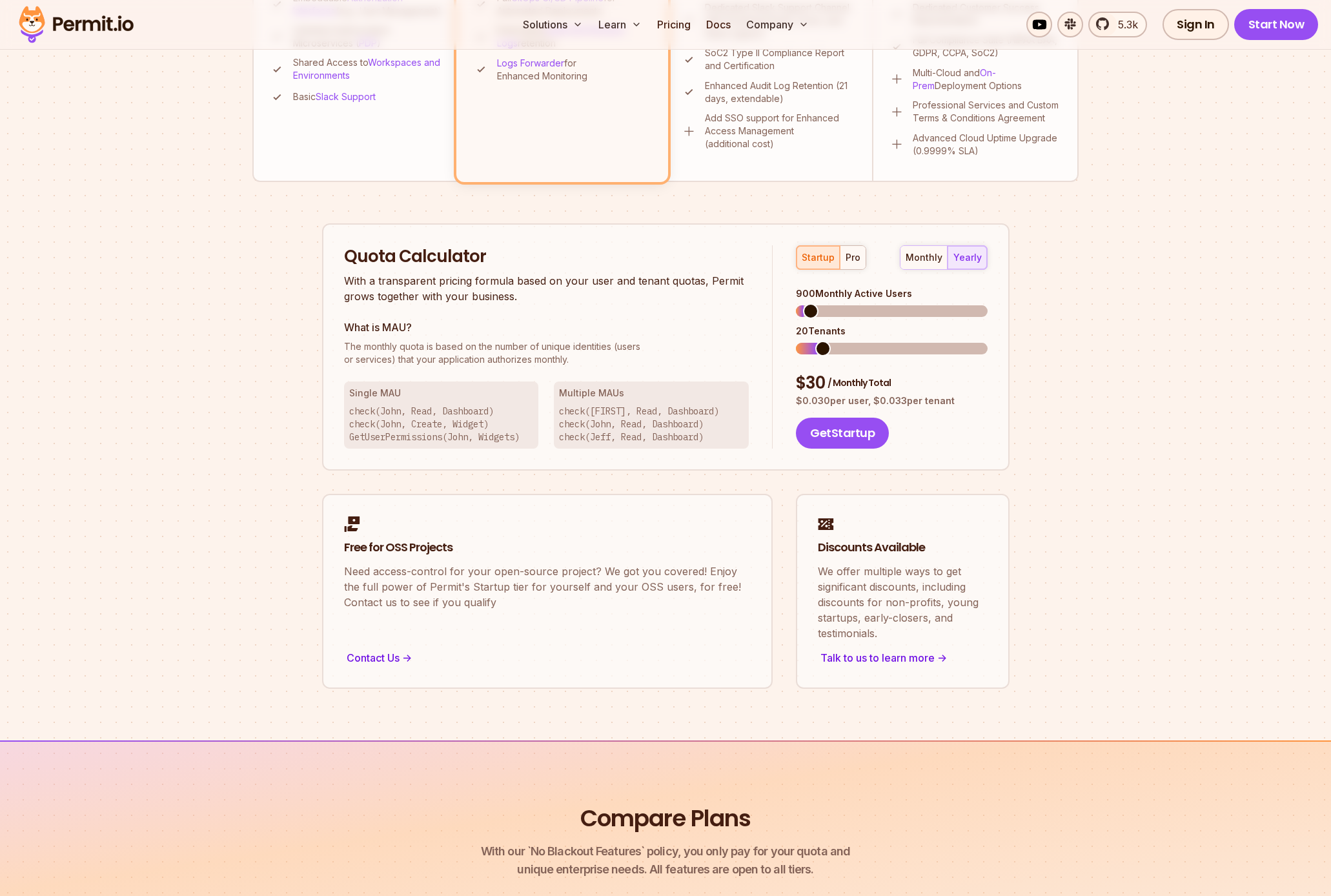 click at bounding box center (806, 349) 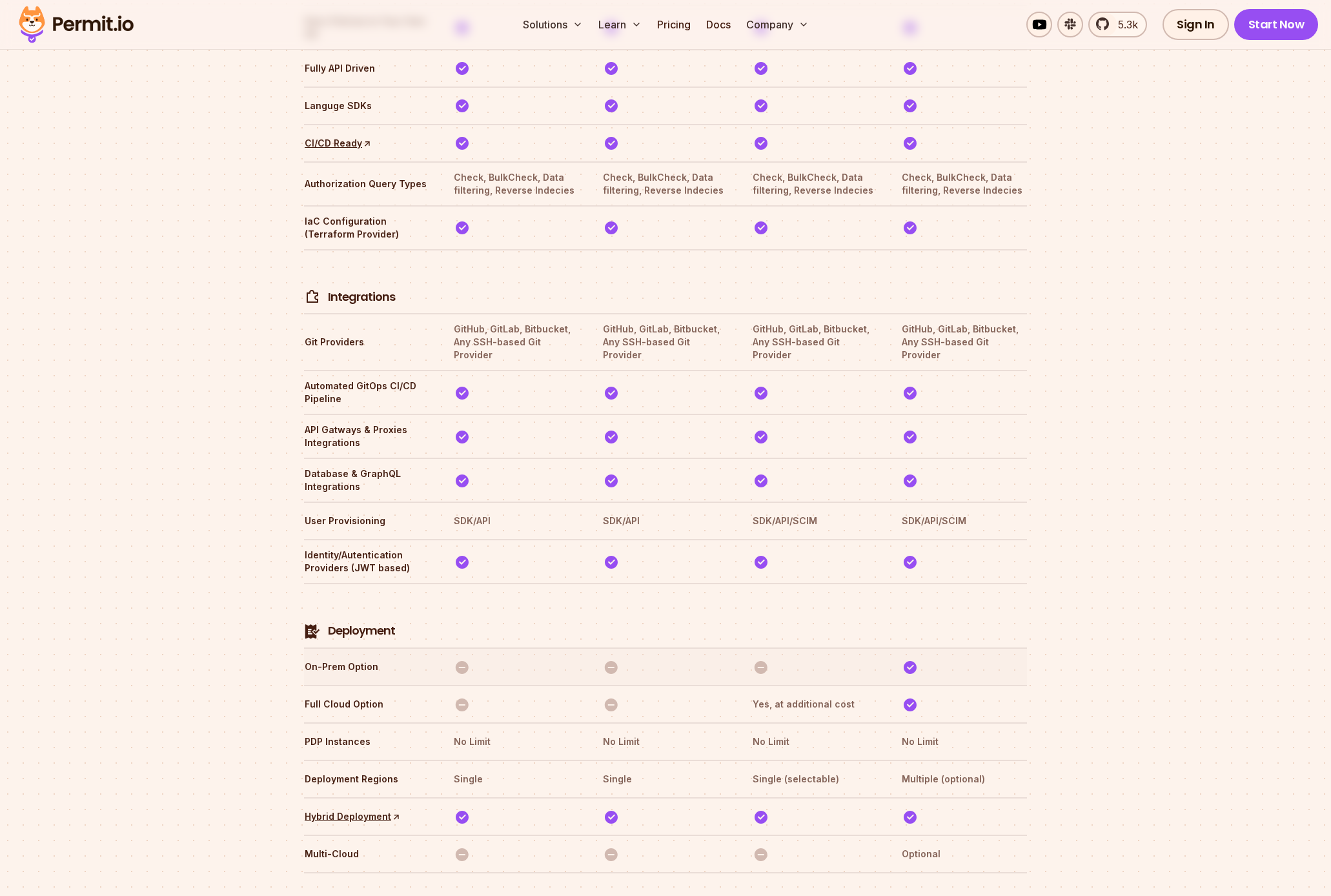 scroll, scrollTop: 2488, scrollLeft: 0, axis: vertical 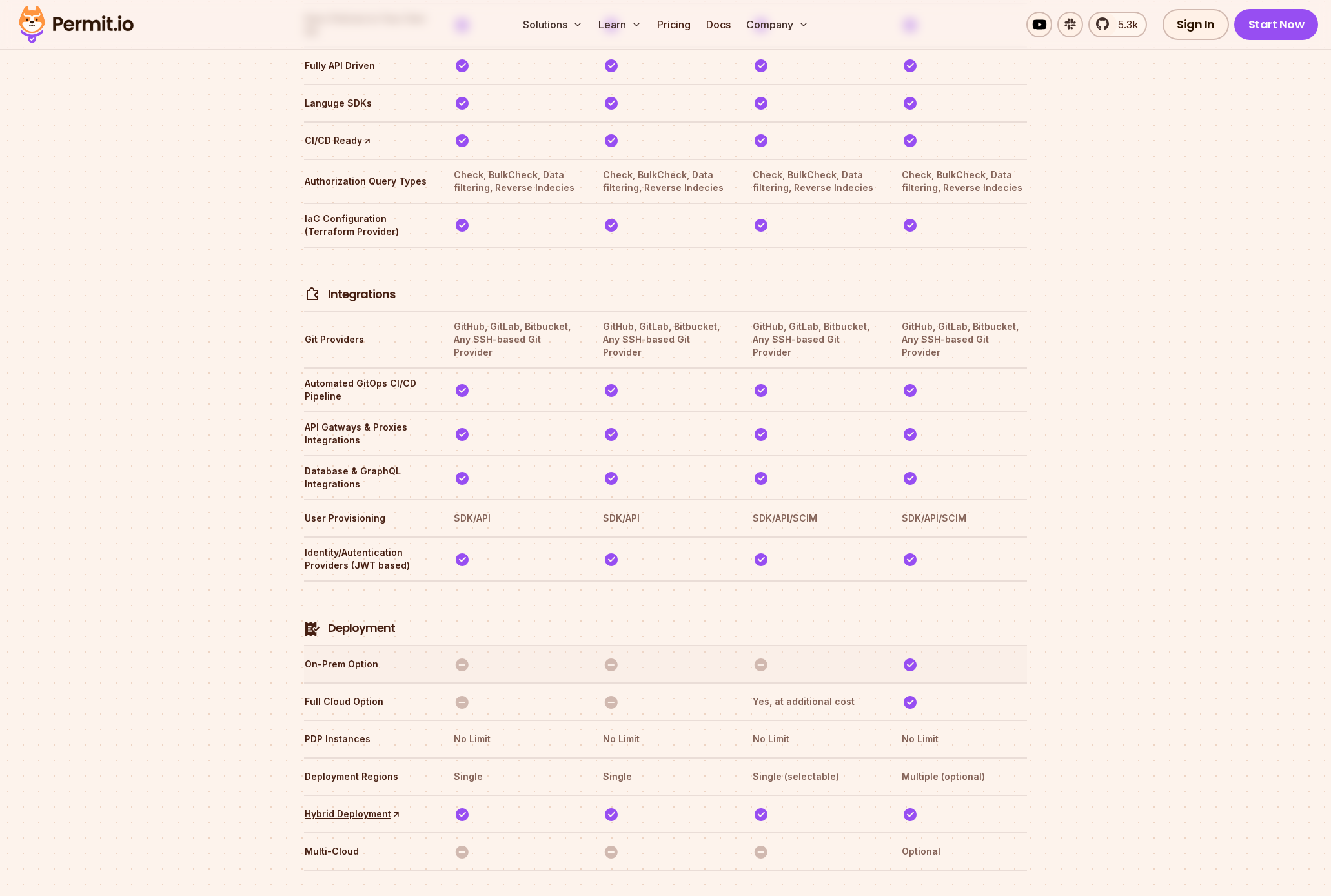 click at bounding box center (909, 664) 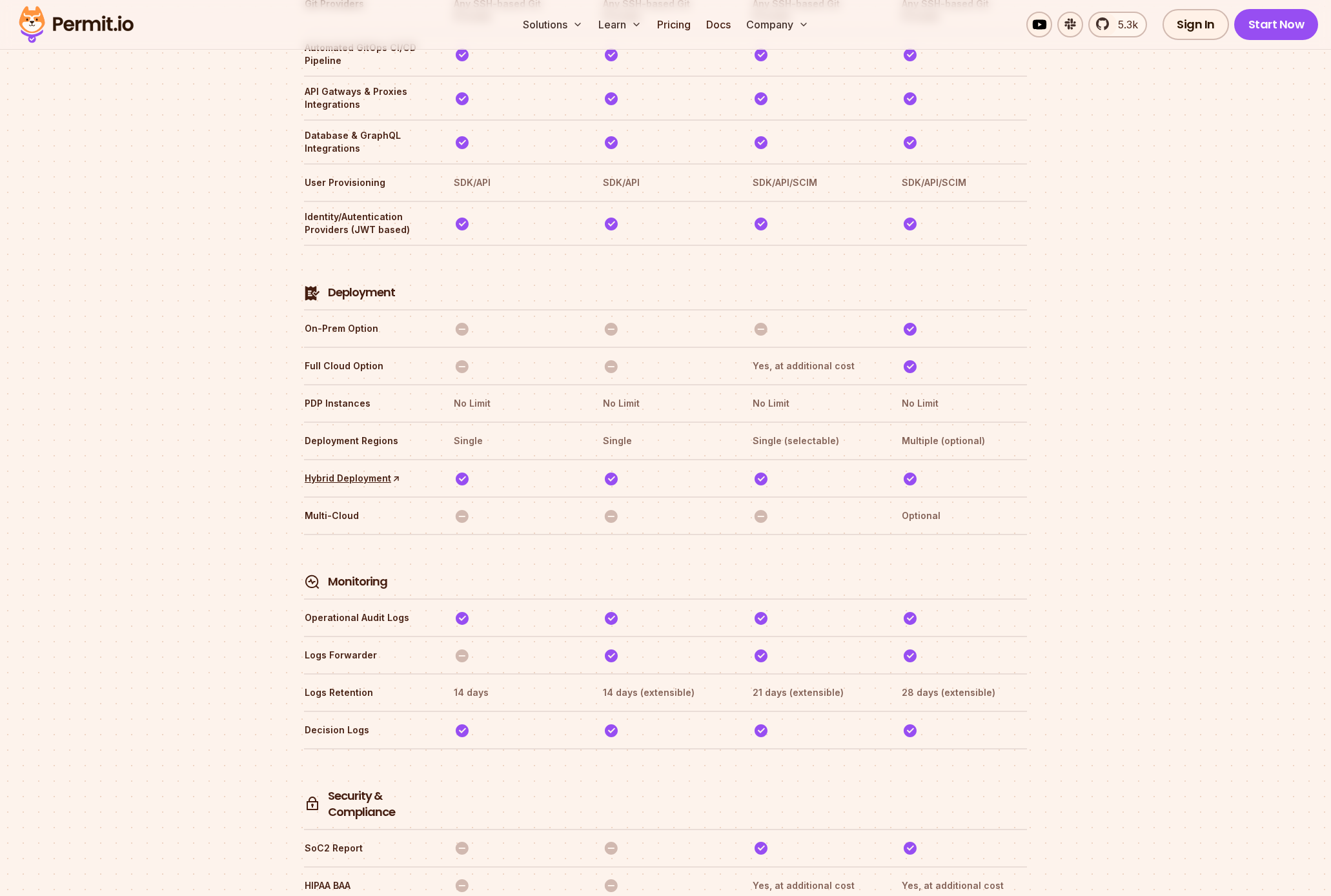 scroll, scrollTop: 2764, scrollLeft: 0, axis: vertical 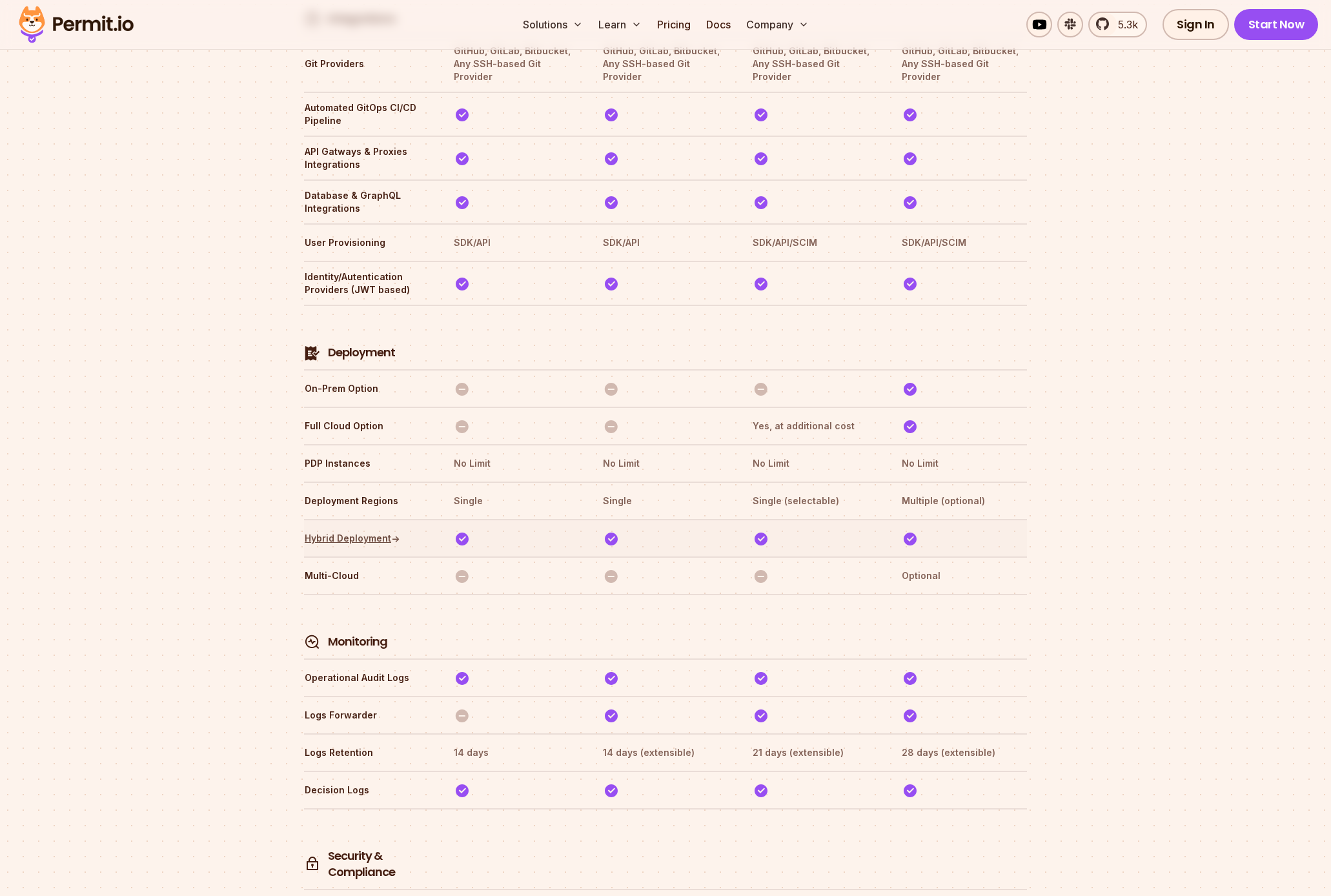 click on "Hybrid Deployment ↑" at bounding box center [352, 538] 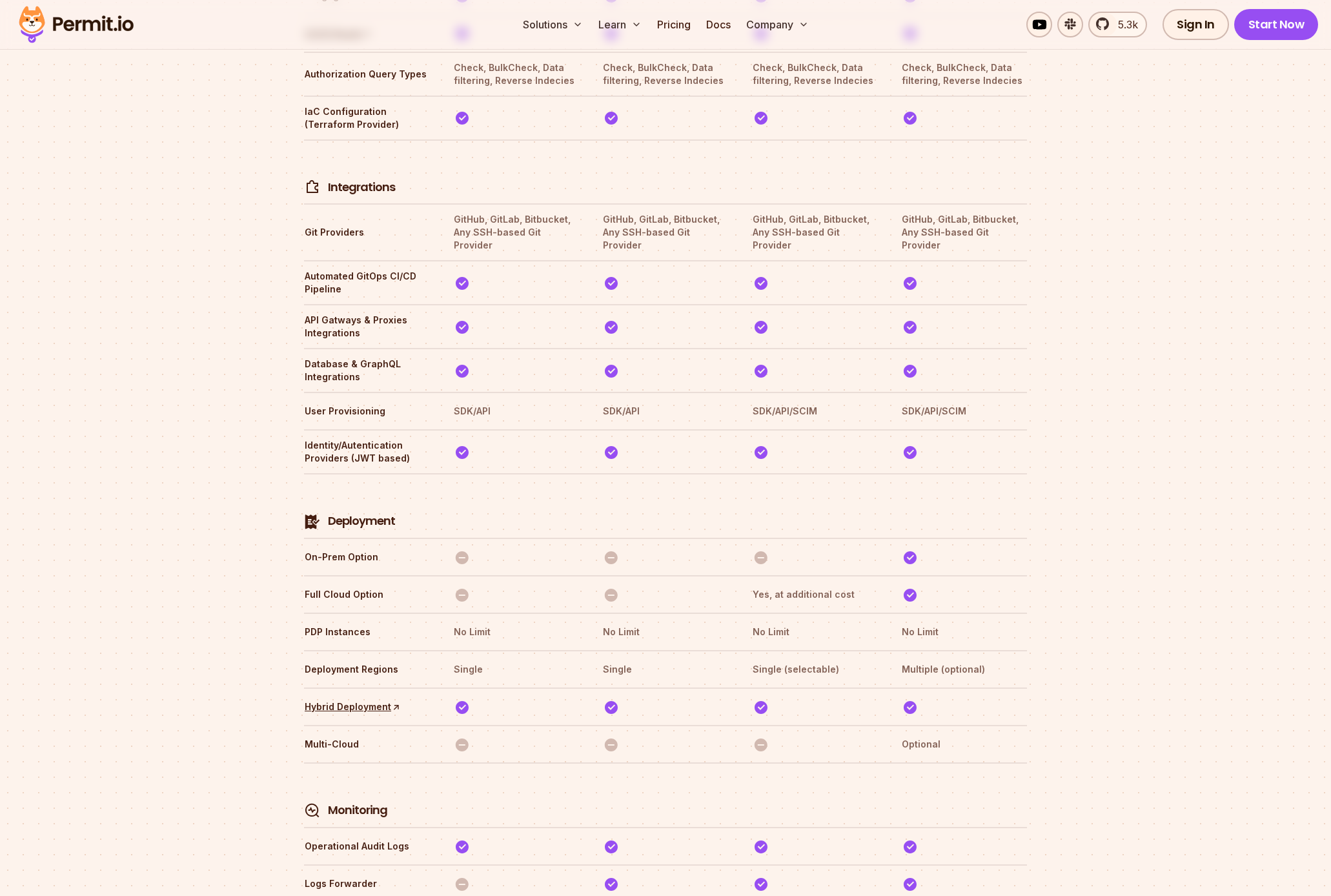 scroll, scrollTop: 2518, scrollLeft: 0, axis: vertical 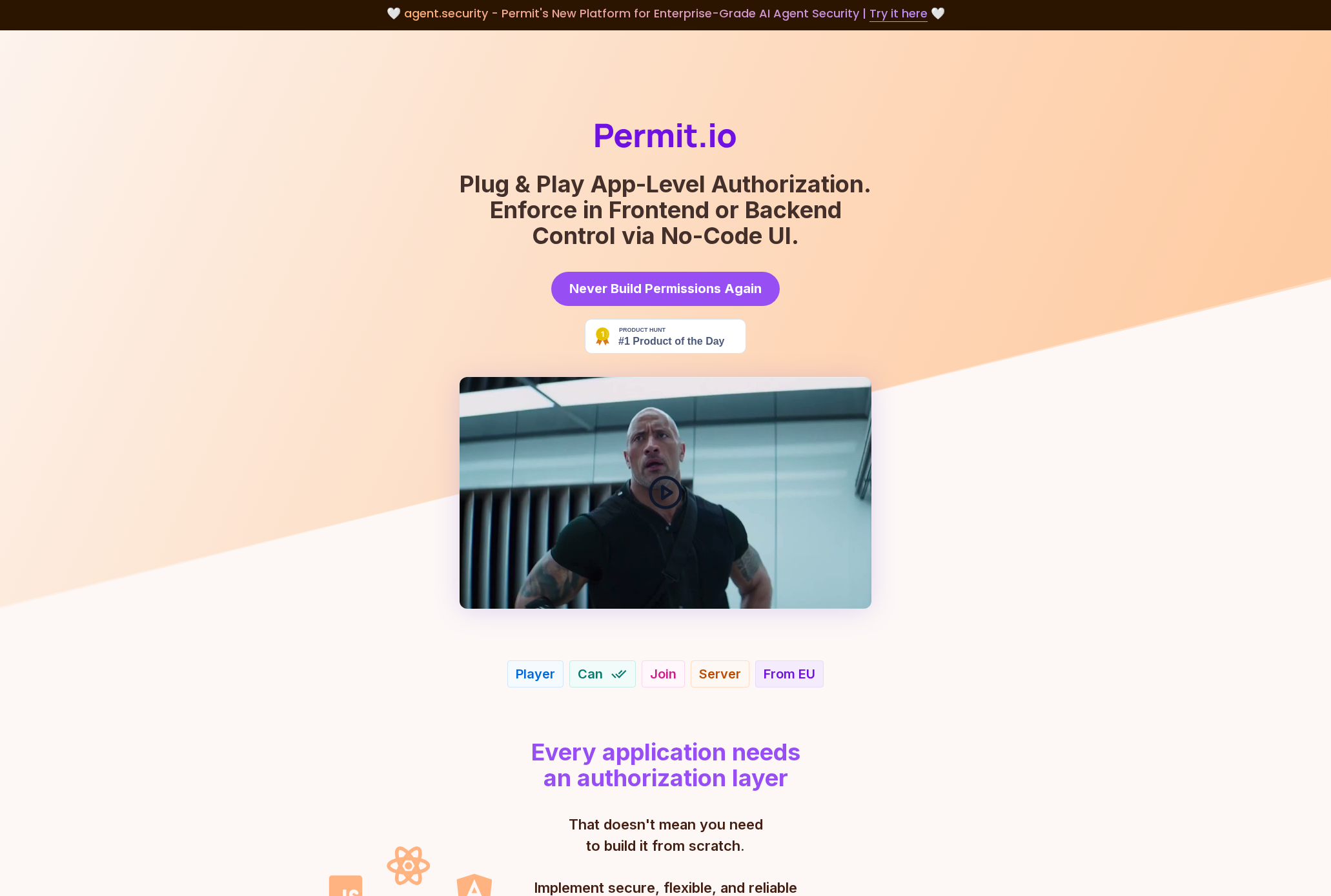 click 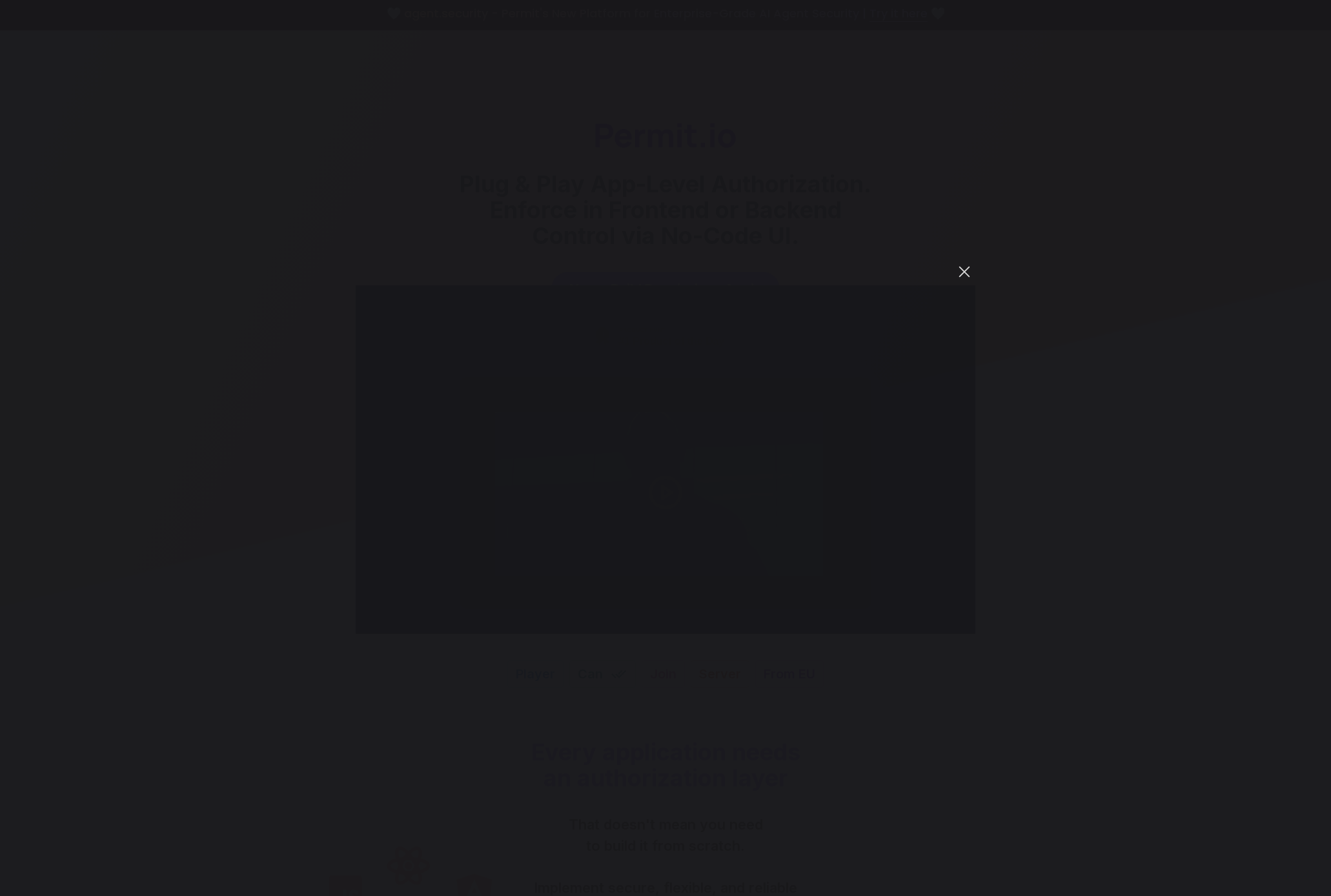 click at bounding box center [964, 272] 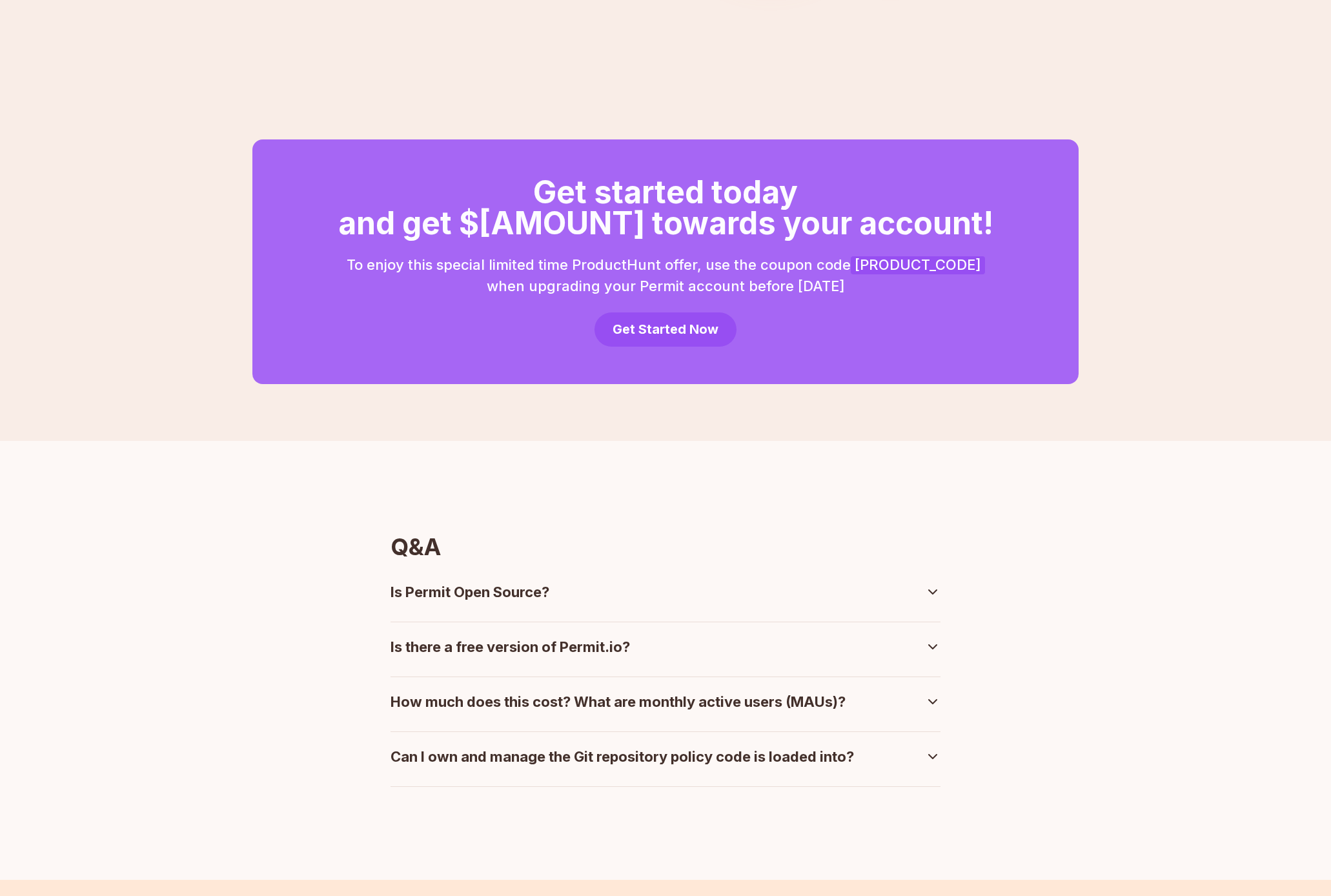 scroll, scrollTop: 3889, scrollLeft: 0, axis: vertical 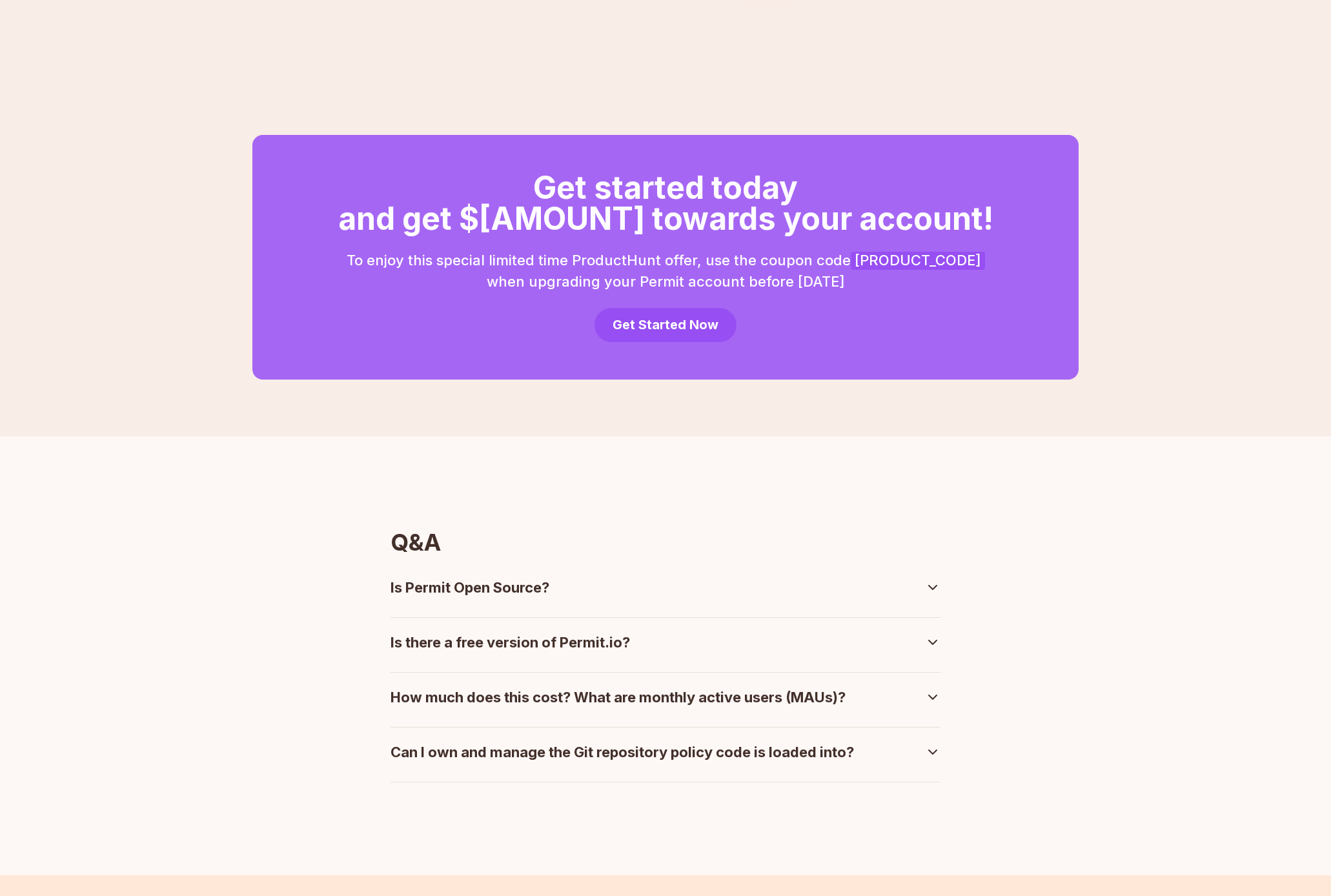 type 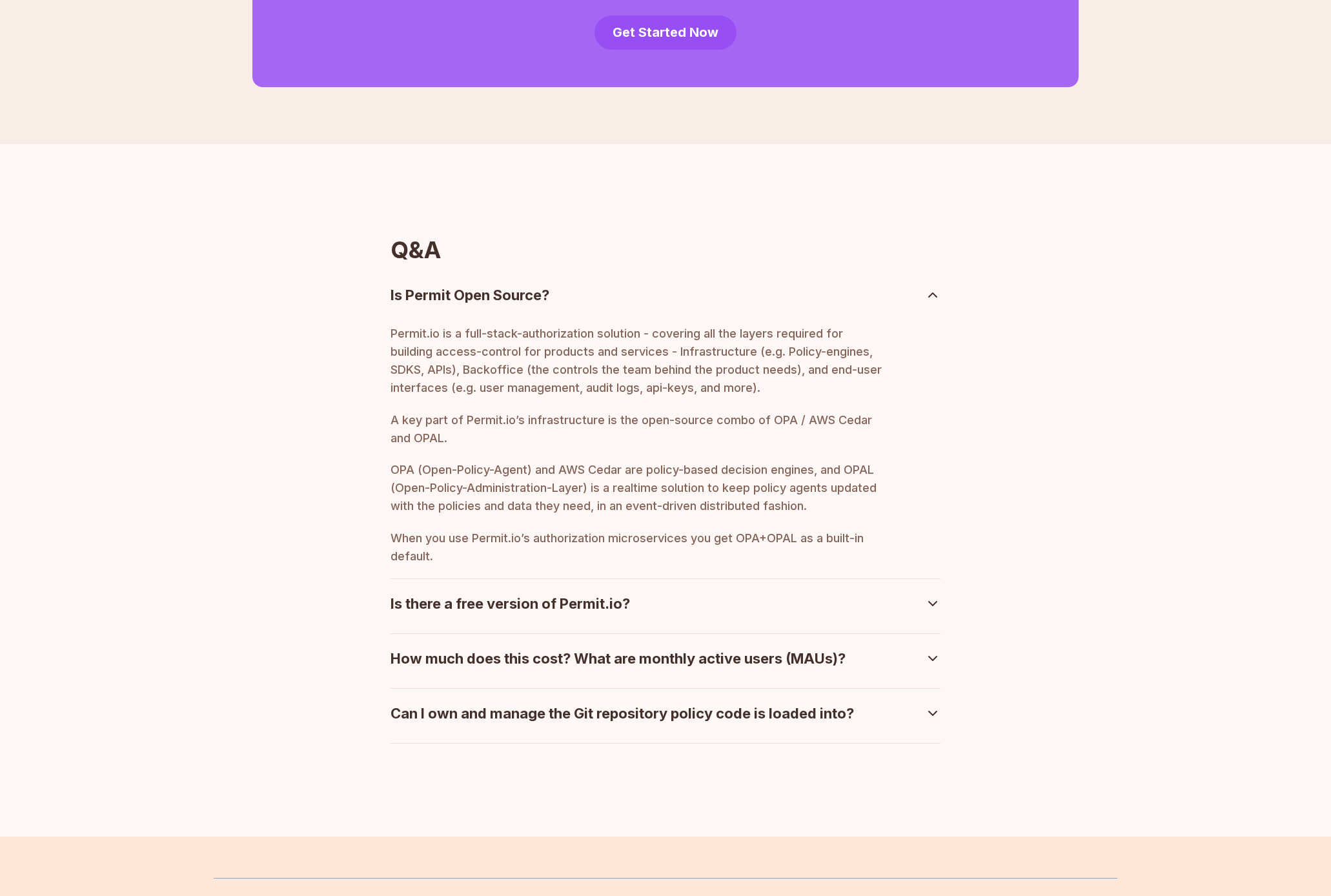 scroll, scrollTop: 4183, scrollLeft: 0, axis: vertical 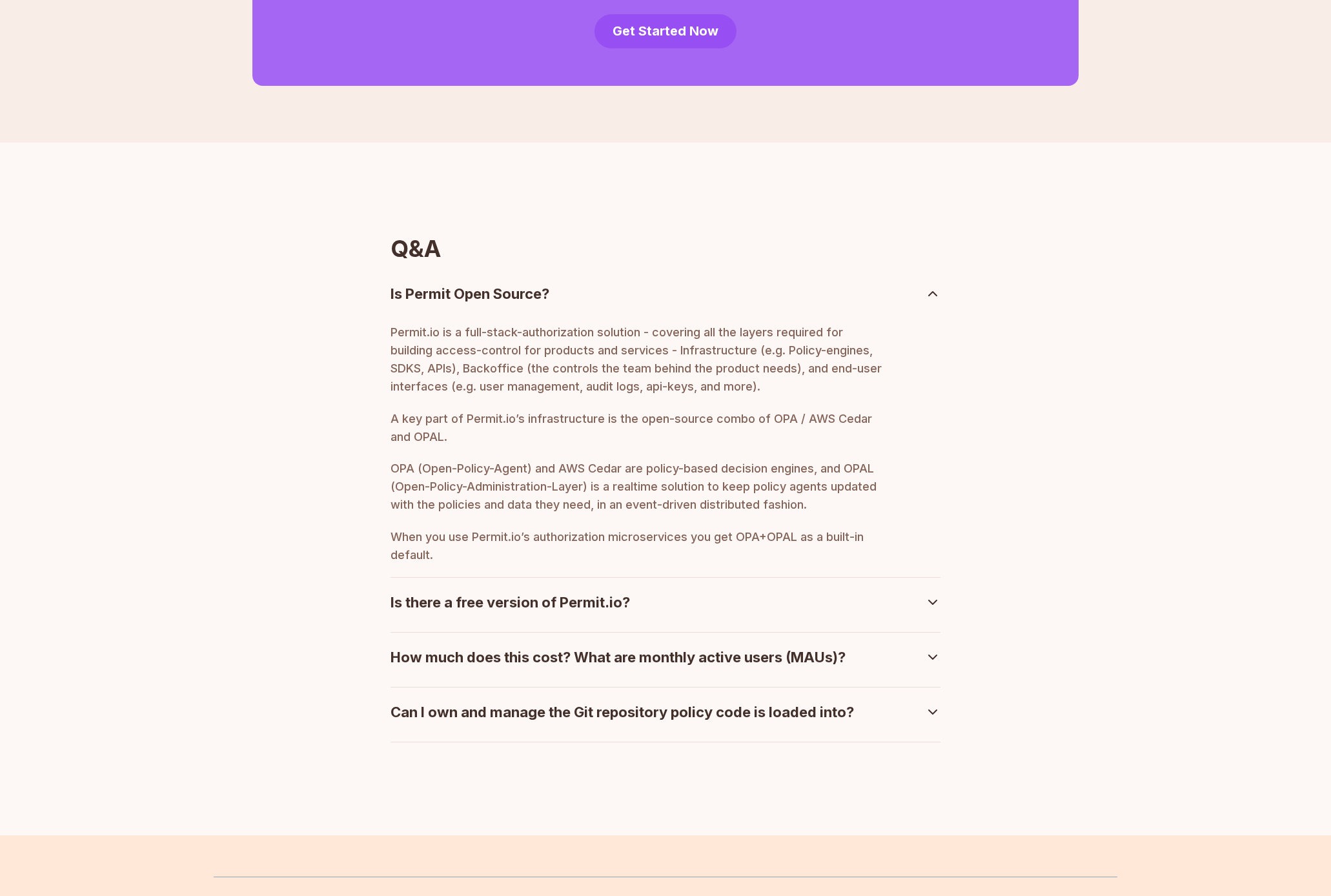 click on "Permit.io is a full-stack-authorization solution - covering all the layers required for building access-control for products and services - Infrastructure (e.g. Policy-engines, SDKS, APIs), Backoffice (the controls the team behind the product needs), and end-user interfaces (e.g. user management, audit logs, api-keys, and more). A key part of Permit.io’s infrastructure is the open-source combo of OPA / AWS Cedar and OPAL. OPA (Open-Policy-Agent) and AWS Cedar are policy-based decision engines, and OPAL (Open-Policy-Administration-Layer) is a realtime solution to keep policy agents updated with the policies and data they need, in an event-driven distributed fashion. When you use Permit.io’s authorization microservices you get OPA+OPAL as a built-in default. Is there a free version of Permit.io? Permit.io's community version is free to use for up to 1000 monthly active user. How much does this cost? What are monthly active users (MAUs)? Our pricing is fully available here" at bounding box center (666, 513) 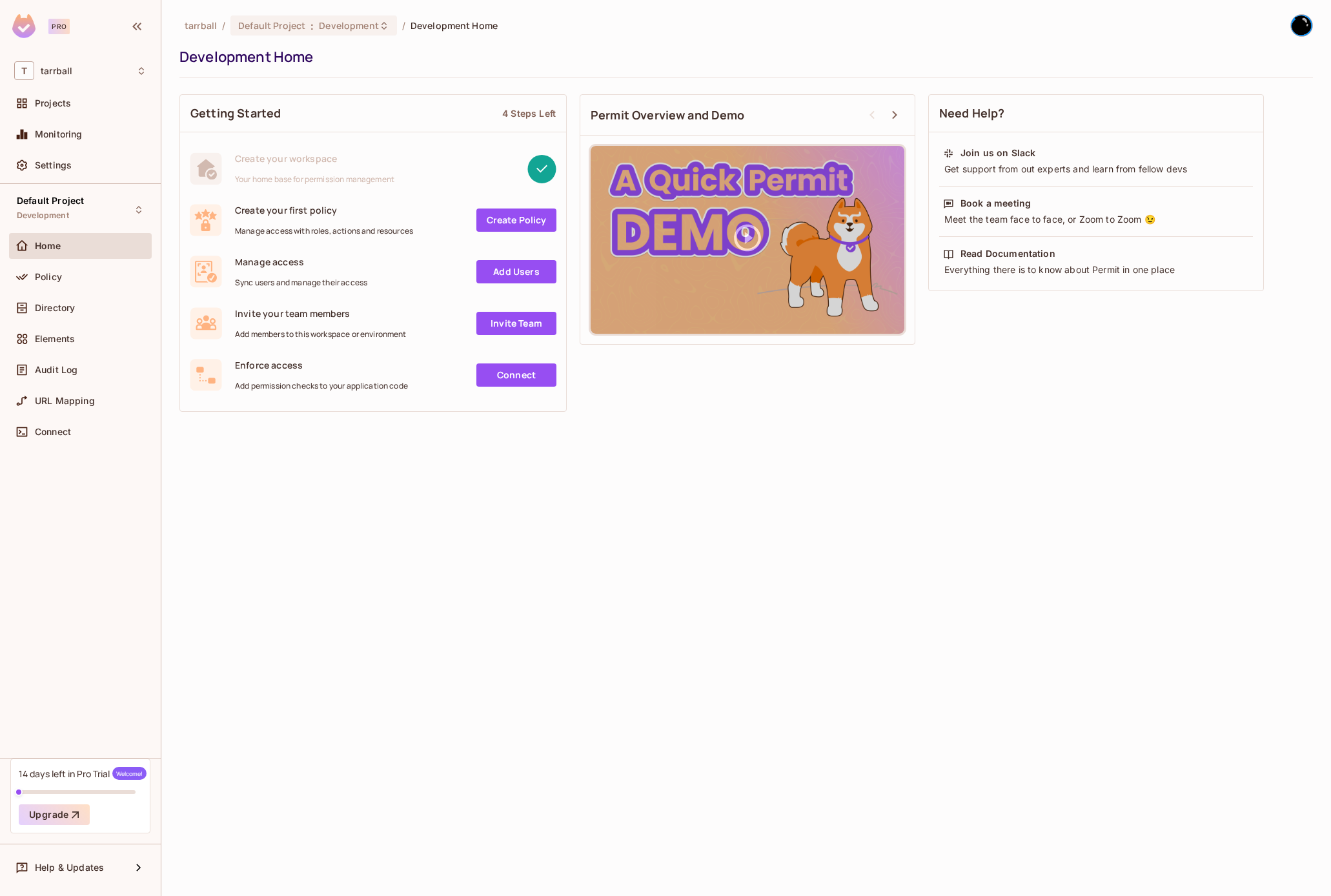 scroll, scrollTop: 0, scrollLeft: 0, axis: both 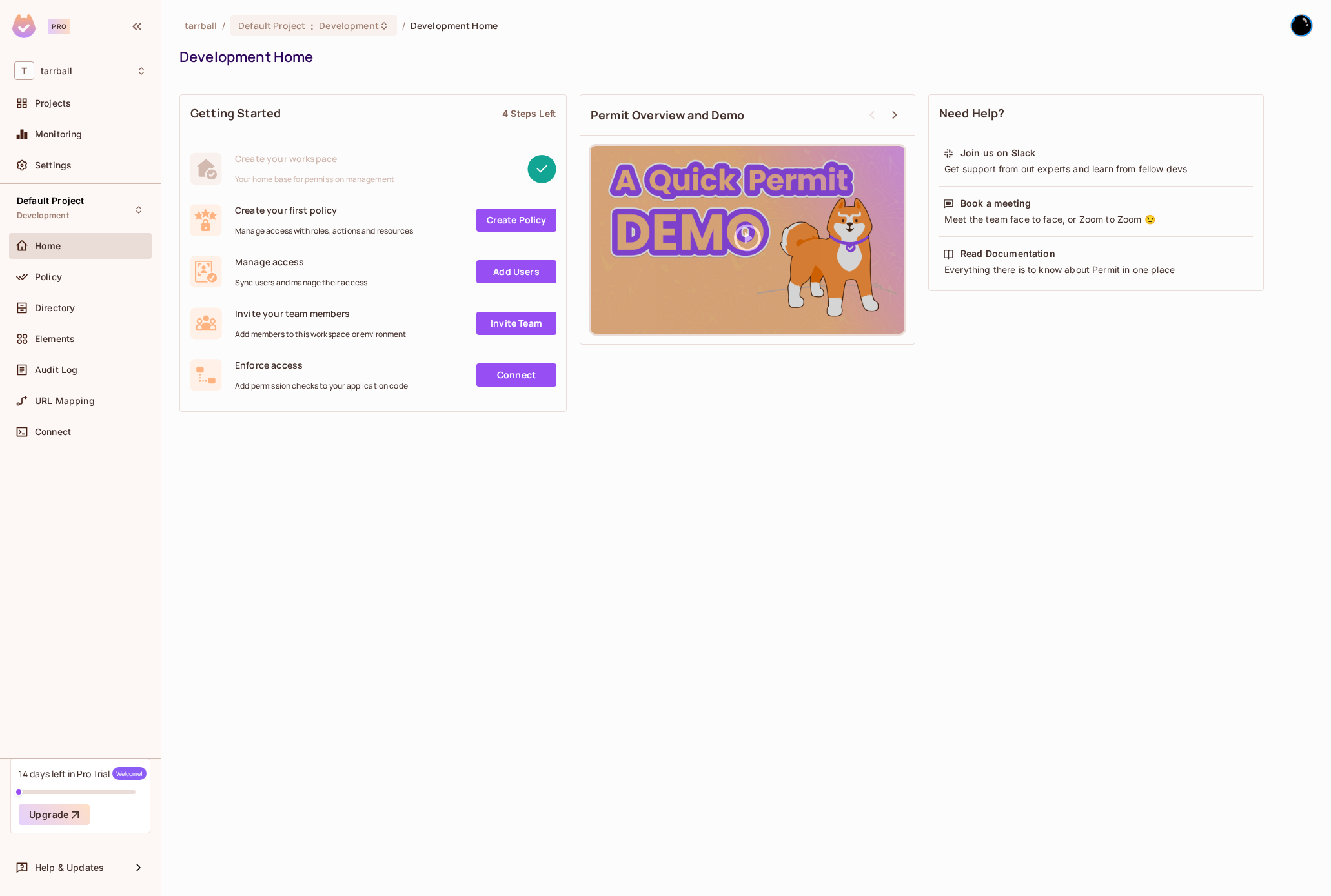 click on "Add Users" at bounding box center (516, 272) 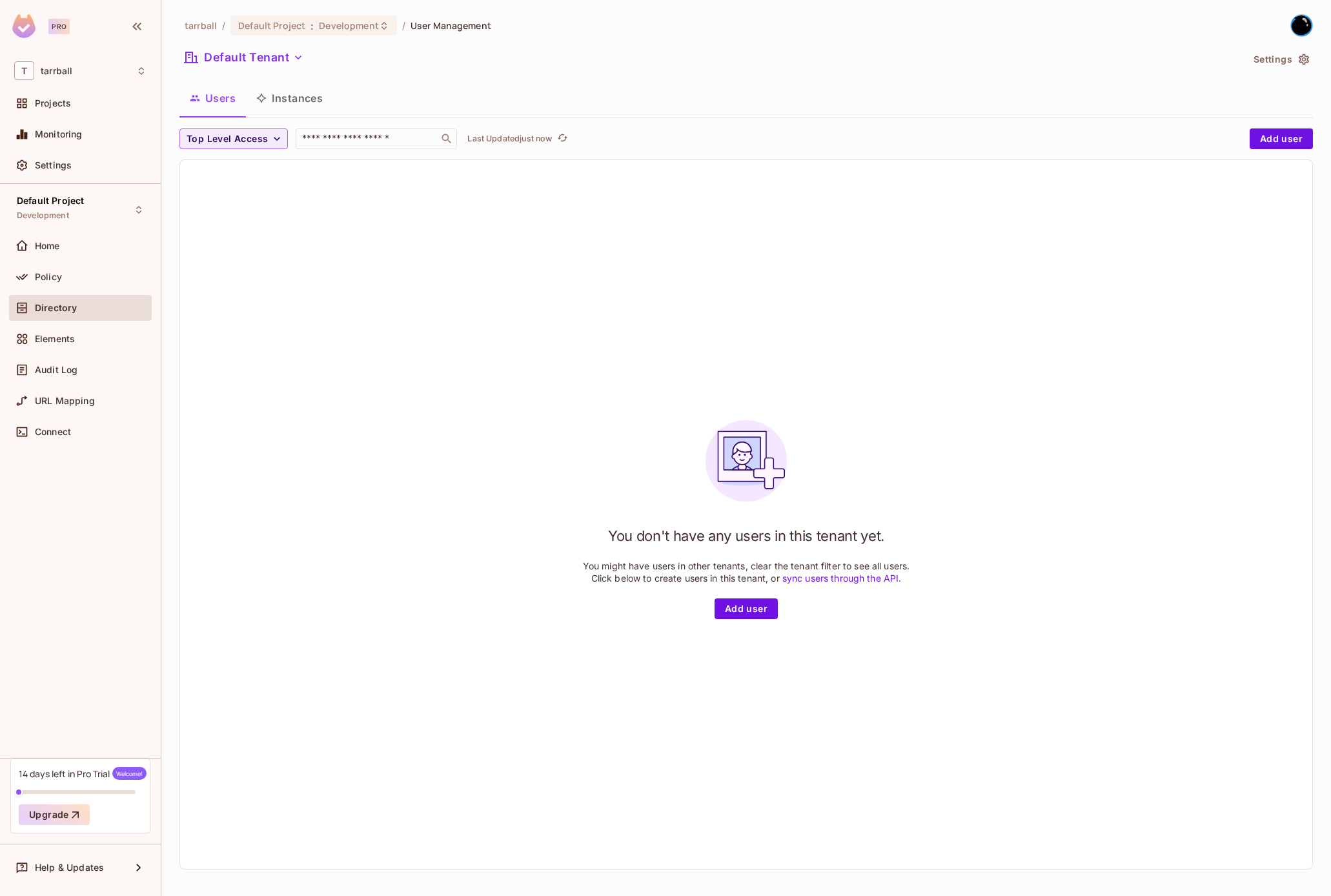 click on "sync users through the API." at bounding box center (842, 578) 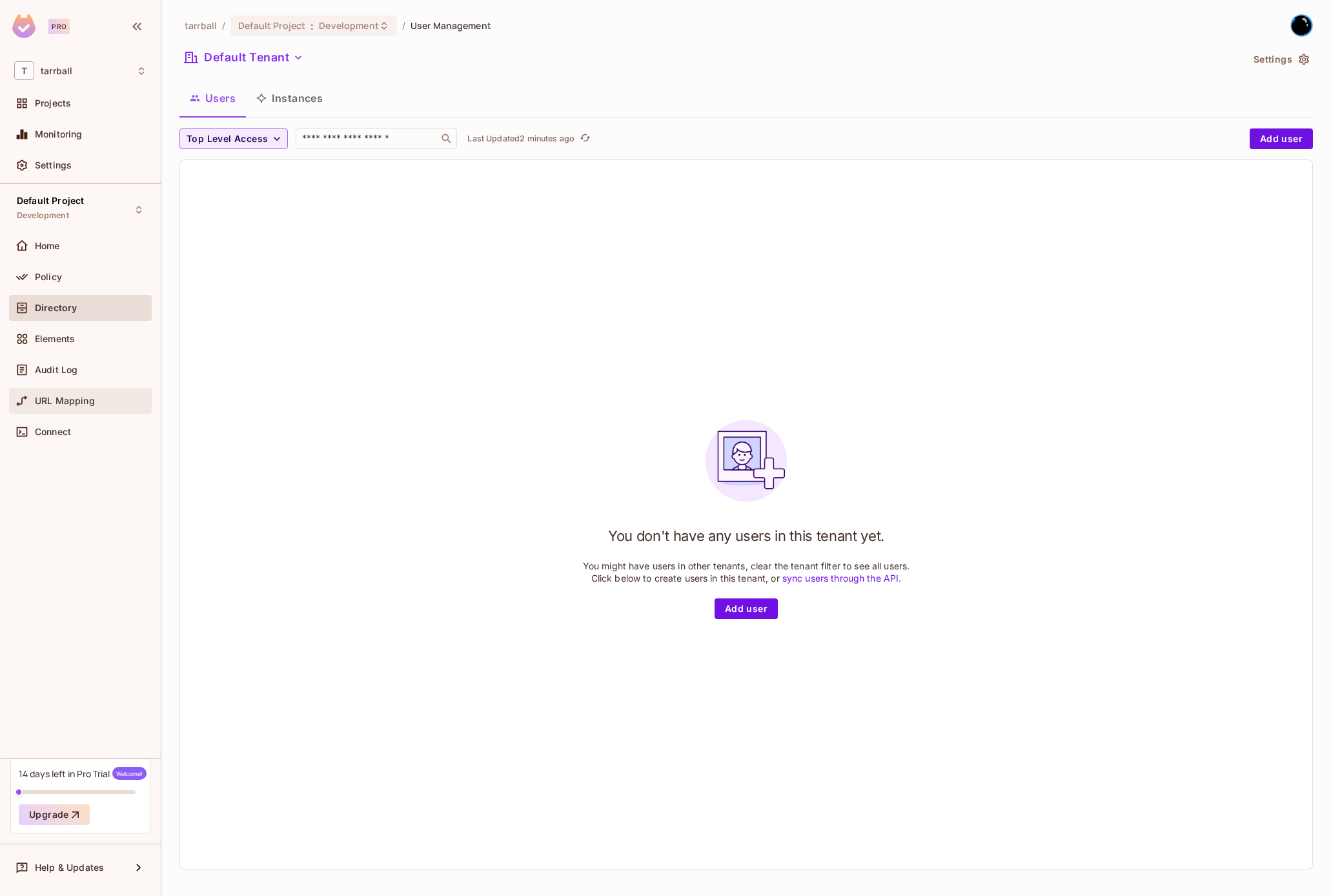 click on "URL Mapping" at bounding box center [80, 401] 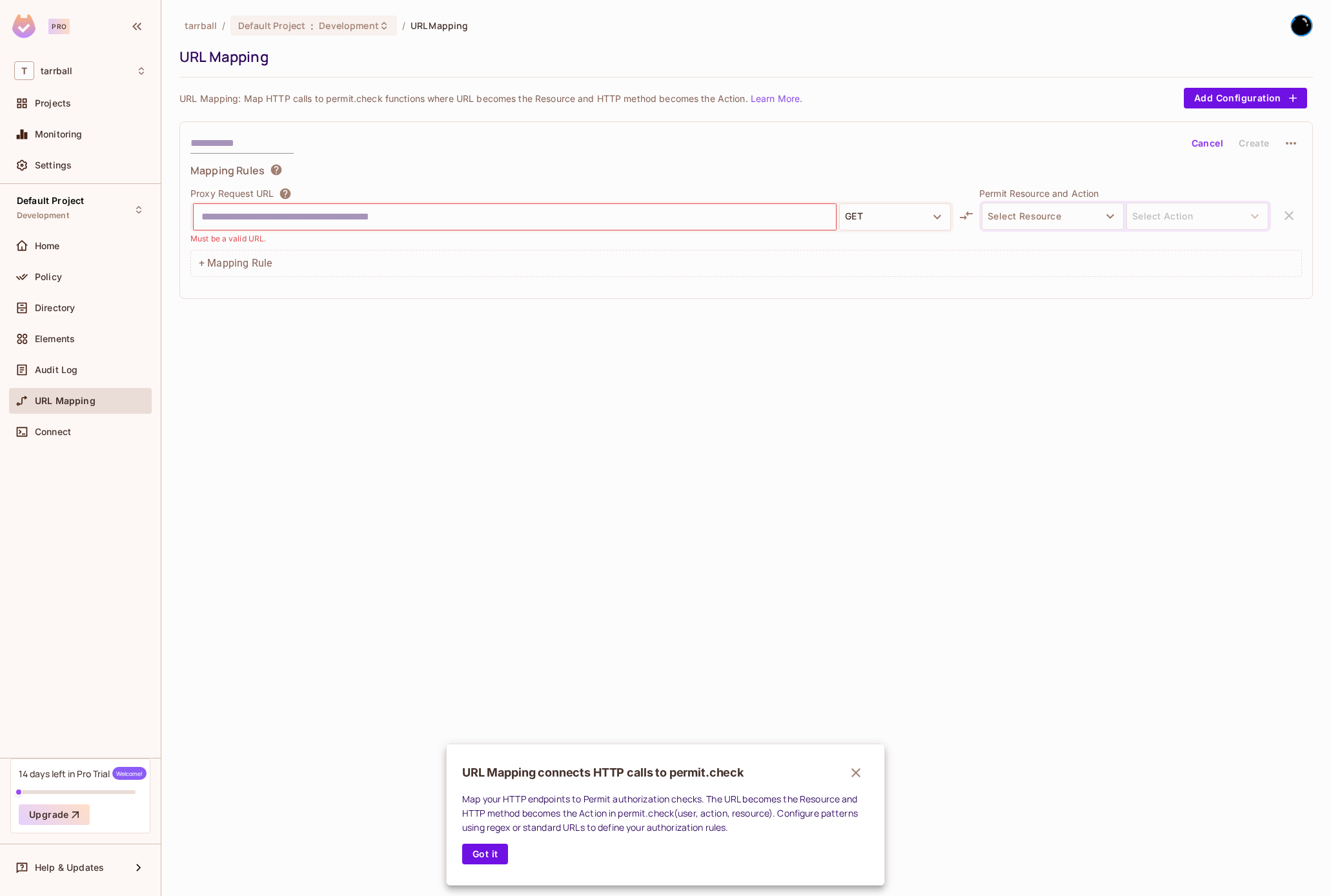 drag, startPoint x: 93, startPoint y: 442, endPoint x: 61, endPoint y: 434, distance: 32.984845 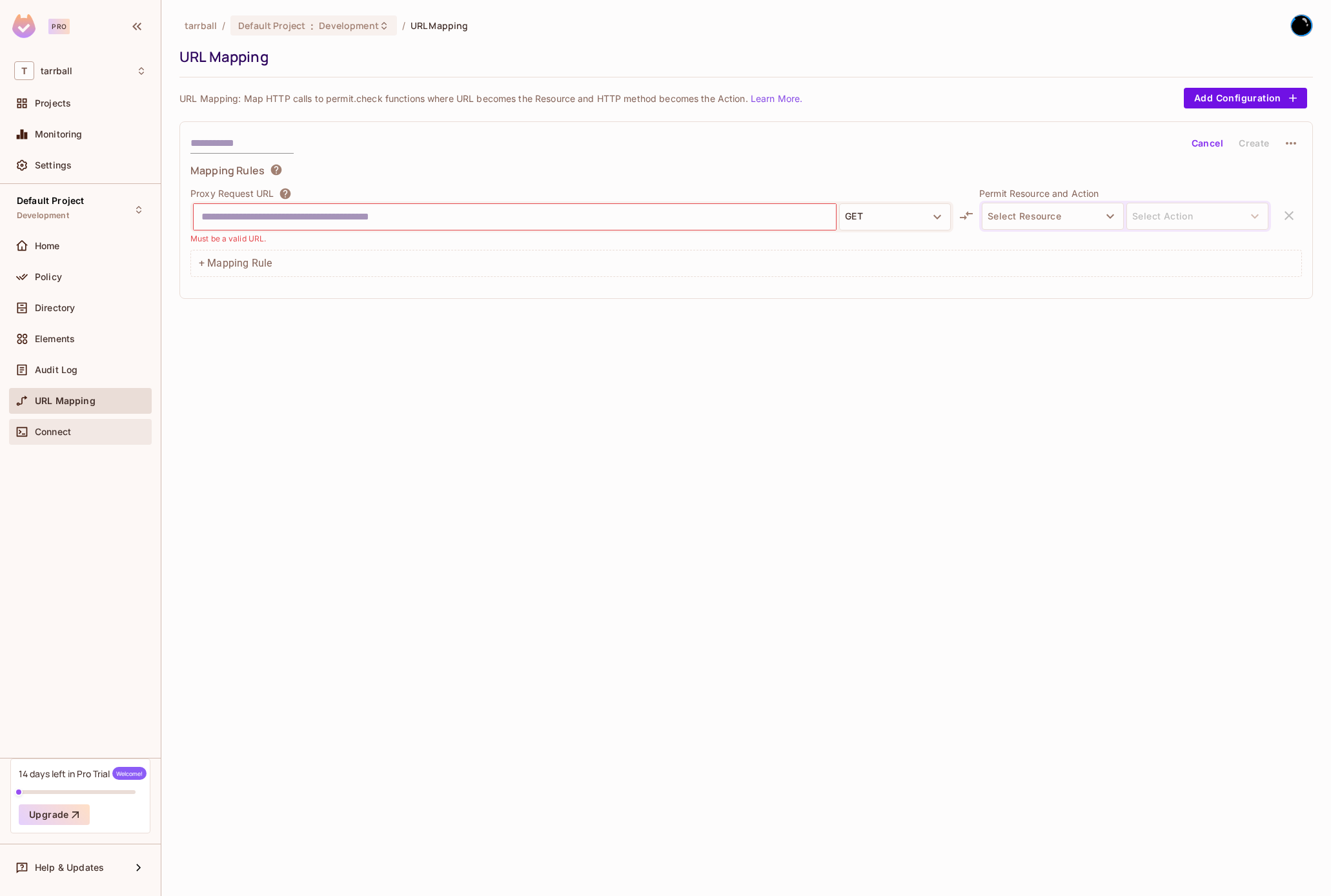 click on "Connect" at bounding box center [53, 432] 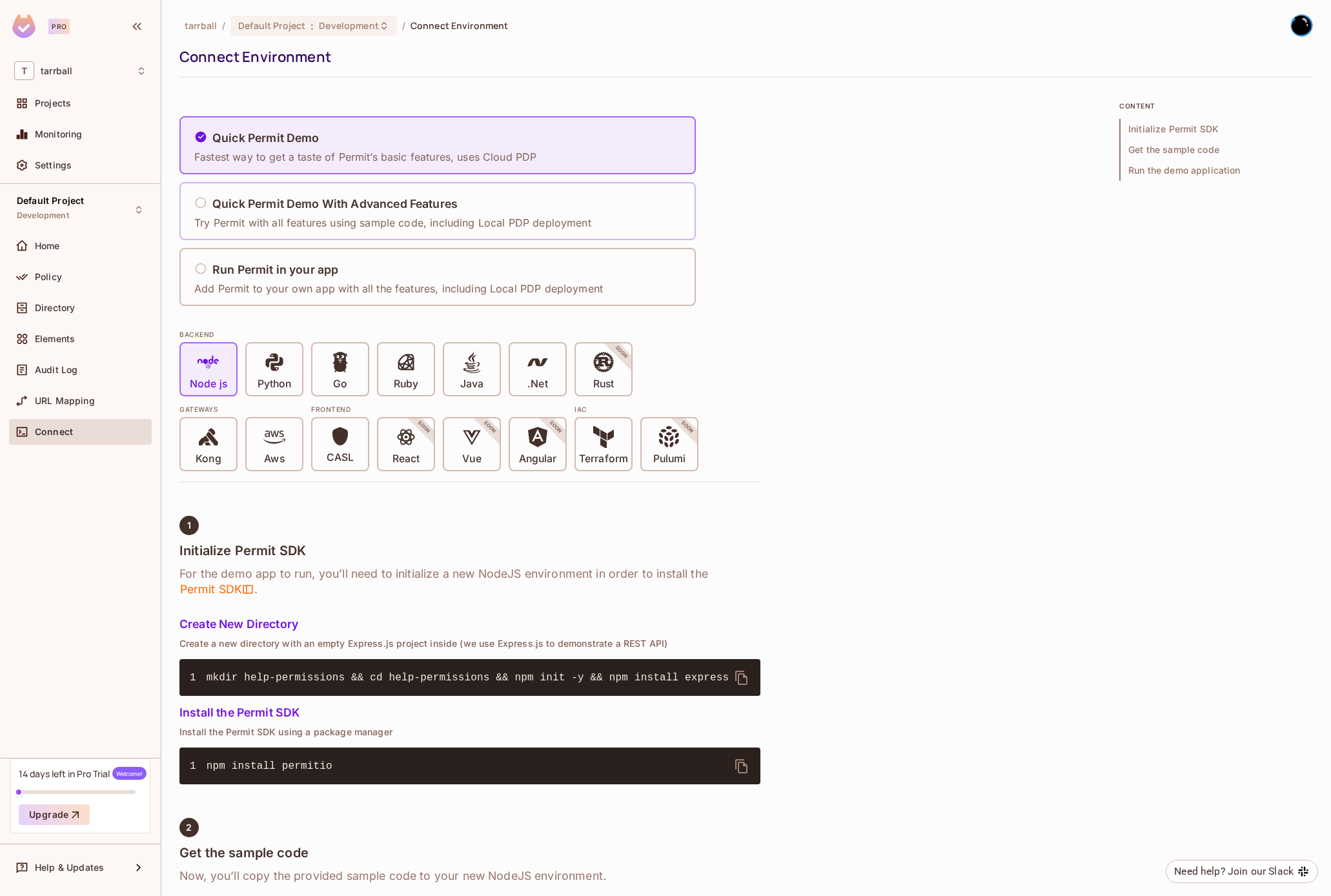 click on "Try Permit with all features using sample code, including Local PDP deployment" at bounding box center [392, 223] 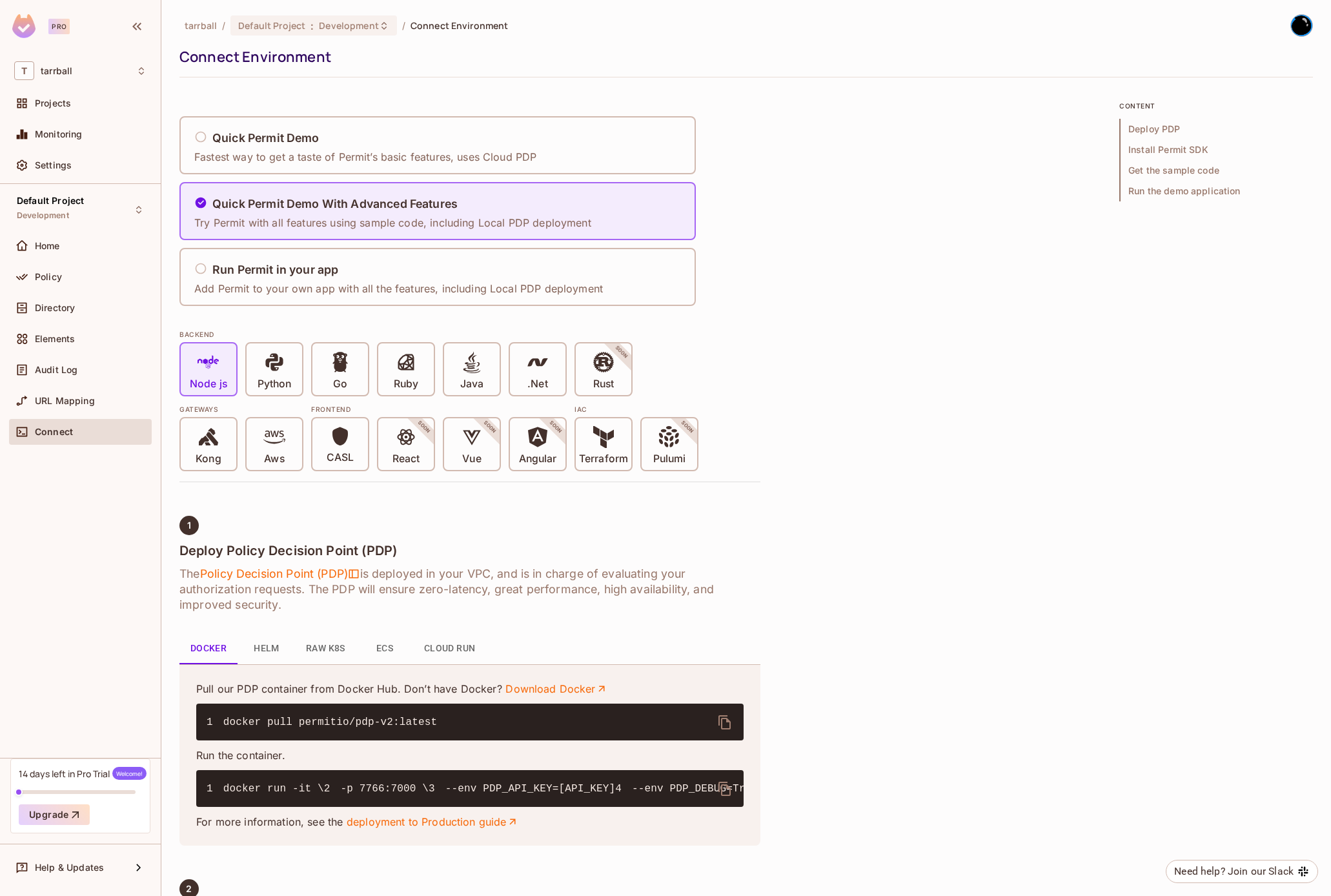 click on "Quick Permit Demo Fastest way to get a taste of Permit’s basic features, uses Cloud PDP Quick Permit Demo With Advanced Features Try Permit with all features using sample code, including Local PDP deployment Run Permit in your app Add Permit to your own app with all the features, including Local PDP deployment BACKEND Node js Python Go Ruby Java .Net Rust SOON Gateways Kong Aws Frontend CASL React SOON Vue SOON Angular SOON IAC Terraform Pulumi SOON 1
Deploy Policy Decision Point (PDP)
The  Policy Decision Point (PDP)  is deployed in your VPC, and is in charge of evaluating your authorization requests. The PDP will ensure zero-latency, great performance, high availability, and improved security.
Docker Helm Raw K8s ECS Cloud Run Pull our PDP container from Docker Hub. Don’t have Docker?    Download Docker 1 docker pull permitio/pdp-v2:latest Run the container. 1 docker run -it \
2   -p 7766:7000 \
3 4   --env PDP_DEBUG=True \
5   permitio/pdp-v2:latest
For more information, see the
2
." at bounding box center [746, 1116] 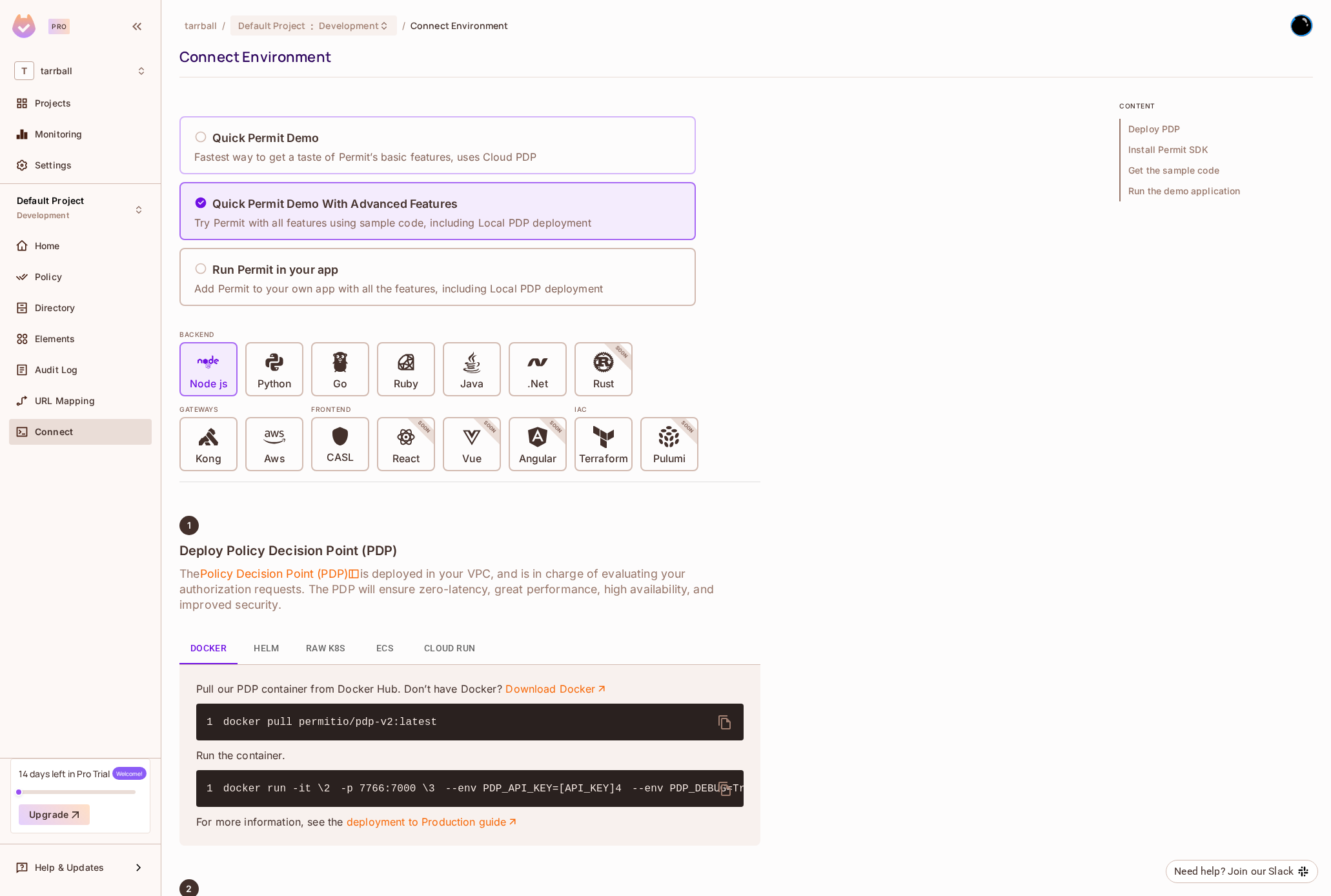 click on "Quick Permit Demo" at bounding box center [365, 138] 